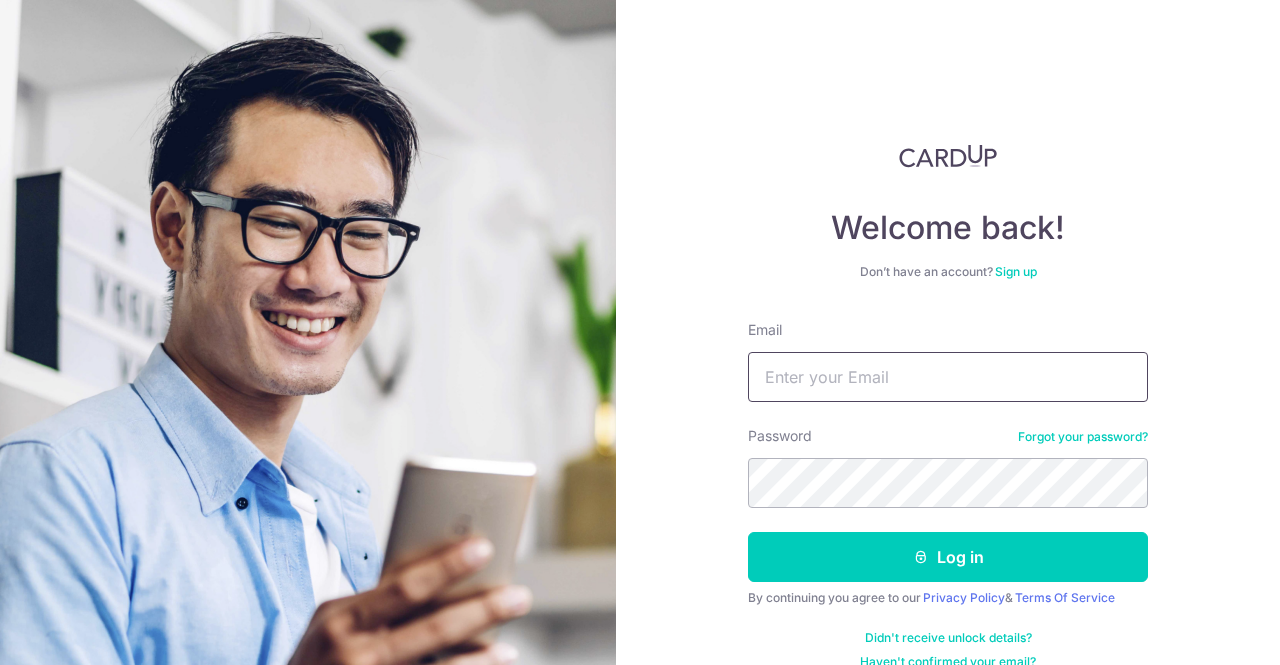 scroll, scrollTop: 0, scrollLeft: 0, axis: both 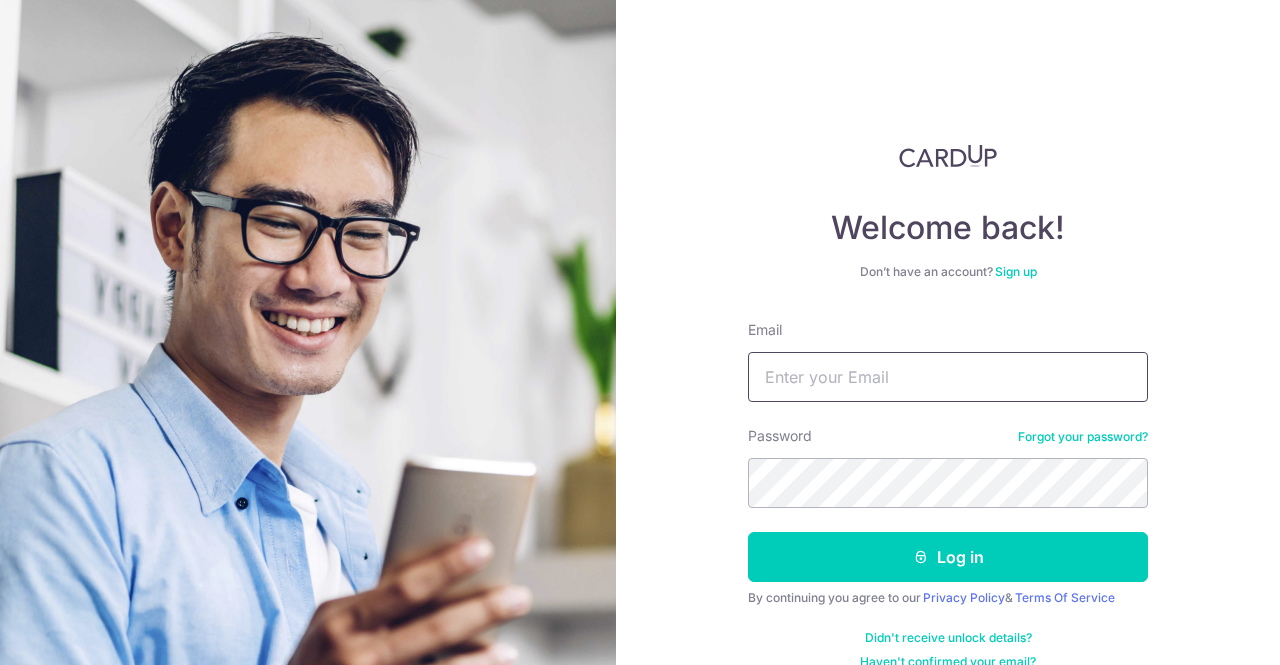 type on "[EMAIL]" 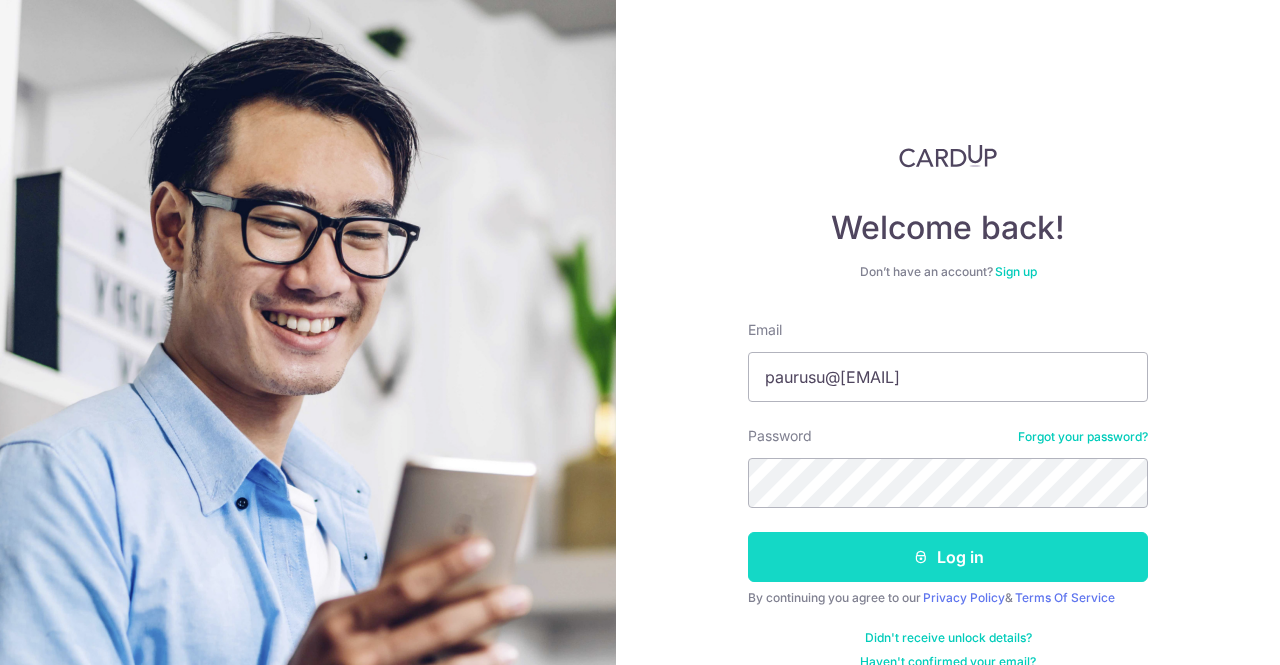 click on "Log in" at bounding box center (948, 557) 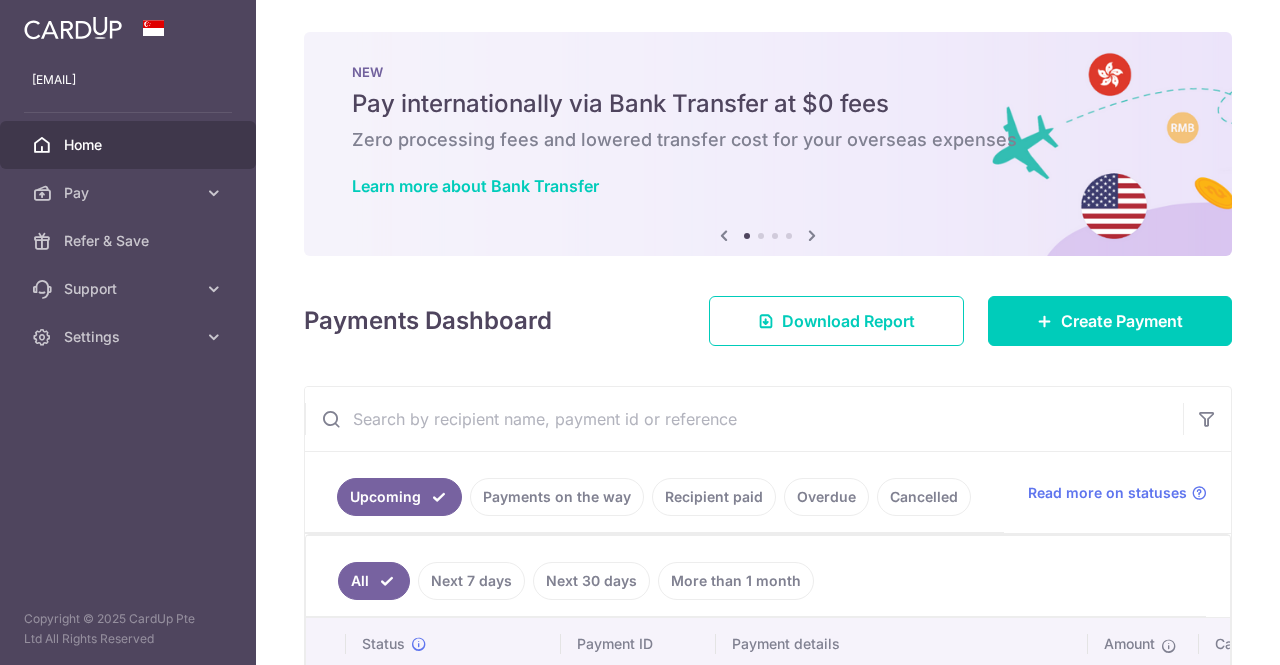 scroll, scrollTop: 0, scrollLeft: 0, axis: both 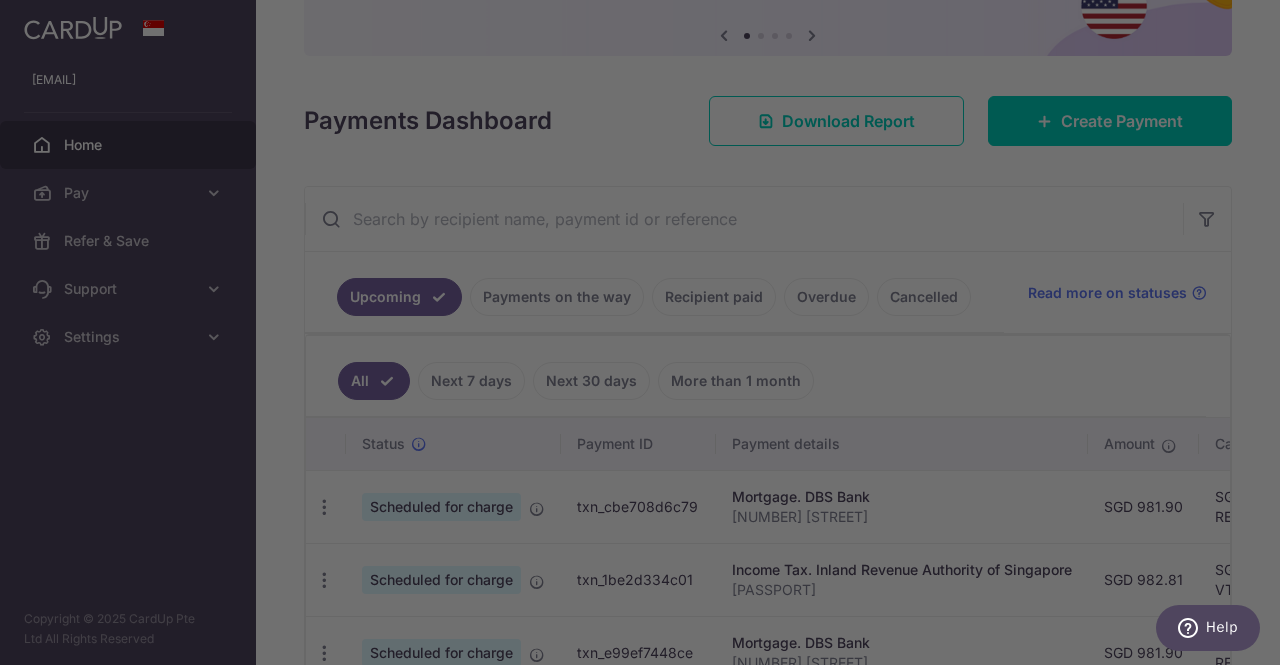 click at bounding box center (646, 336) 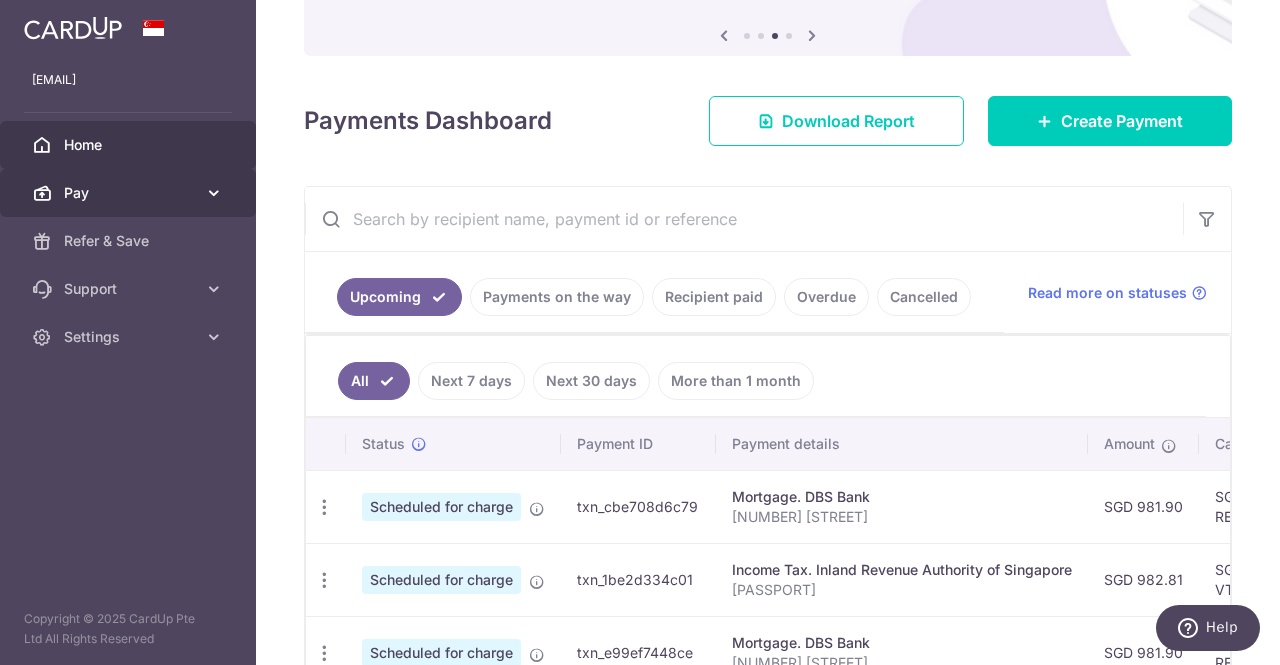 click on "Pay" at bounding box center [130, 193] 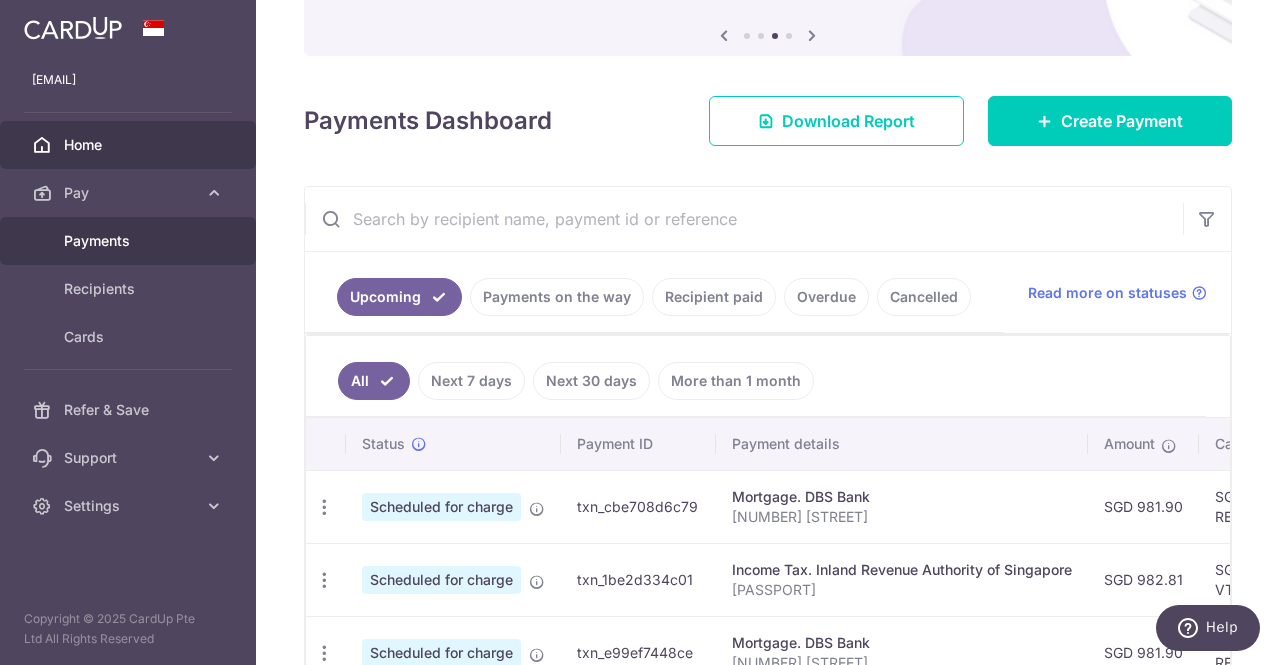 click on "Payments" at bounding box center [130, 241] 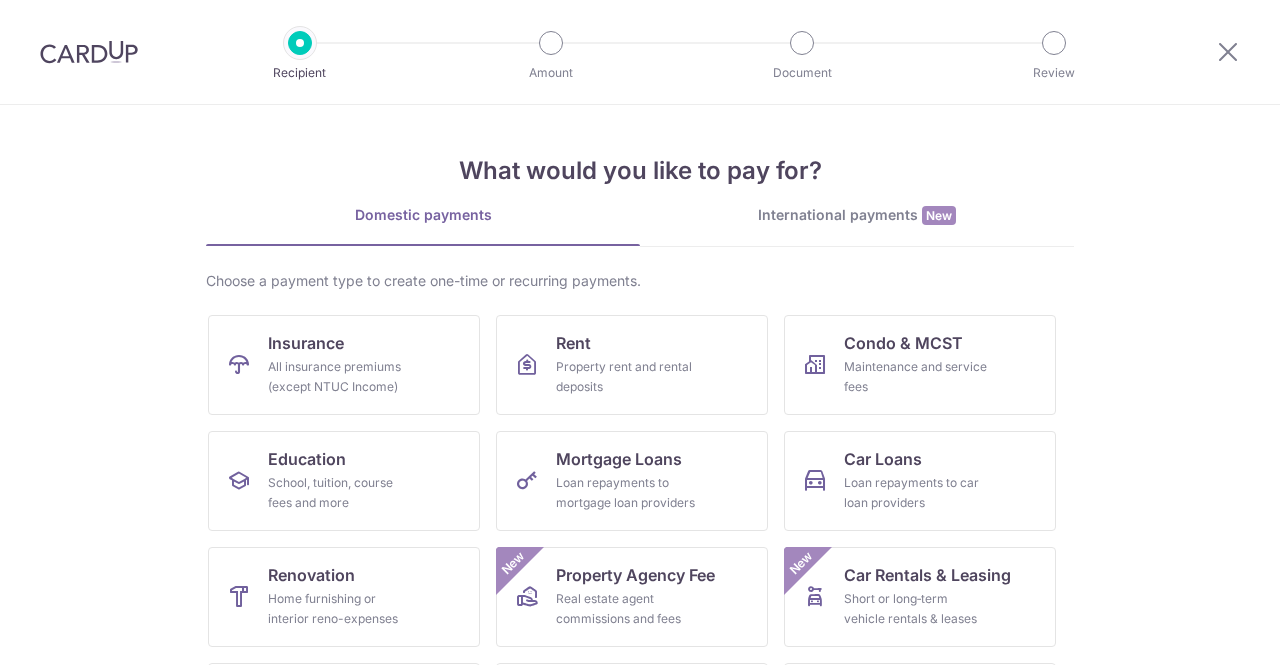 scroll, scrollTop: 0, scrollLeft: 0, axis: both 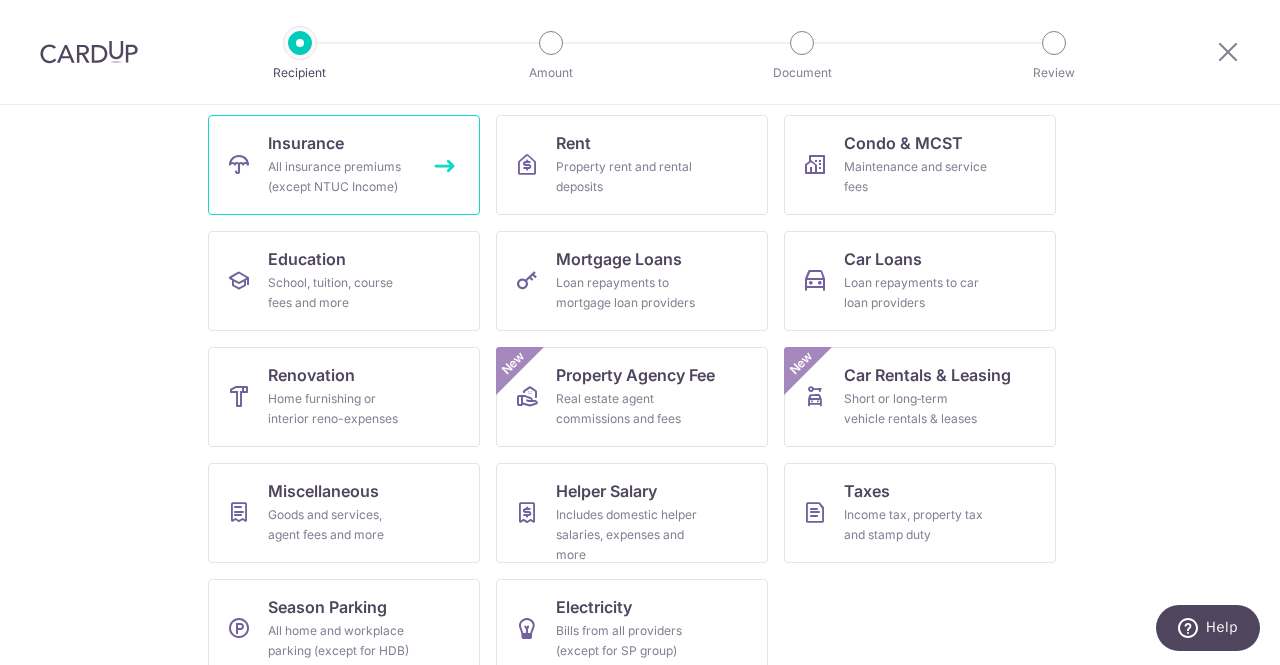 click on "All insurance premiums (except NTUC Income)" at bounding box center (340, 177) 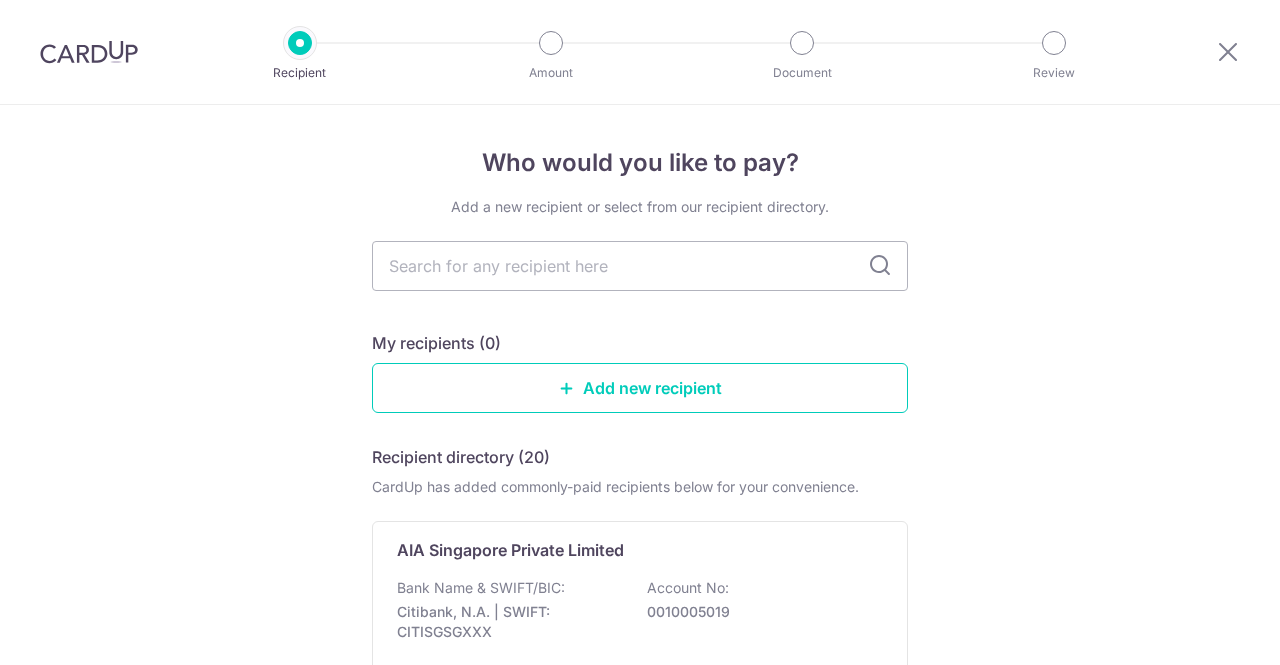 scroll, scrollTop: 0, scrollLeft: 0, axis: both 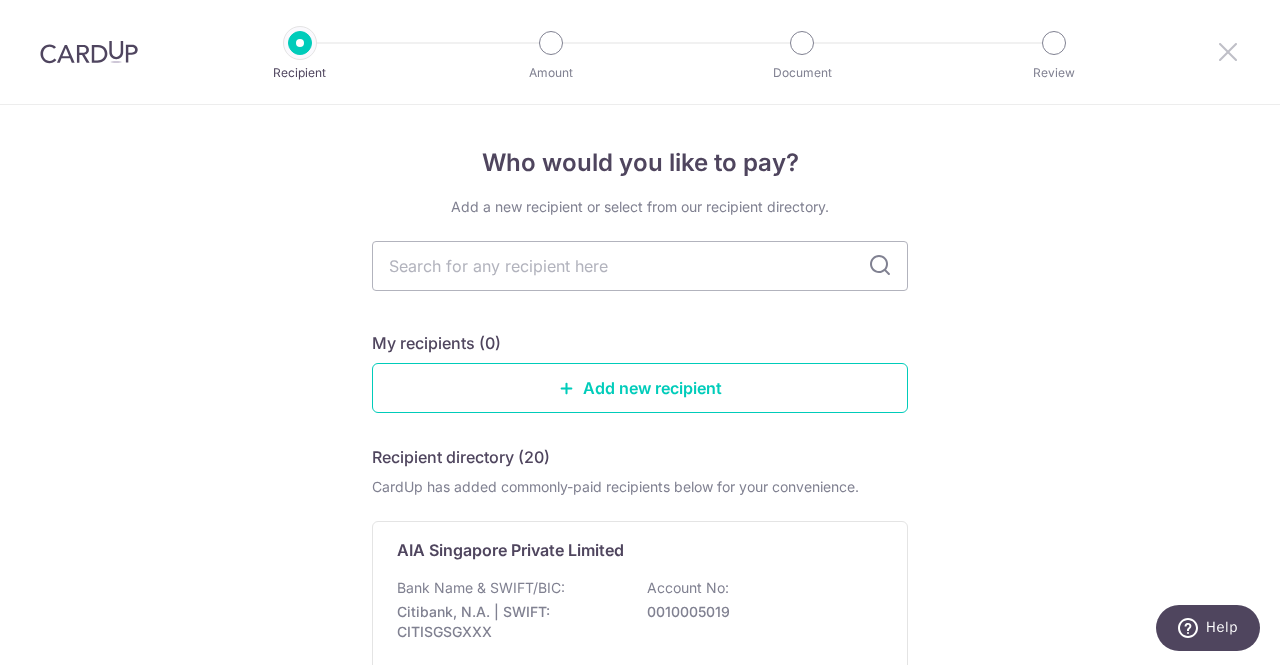 click at bounding box center (1228, 51) 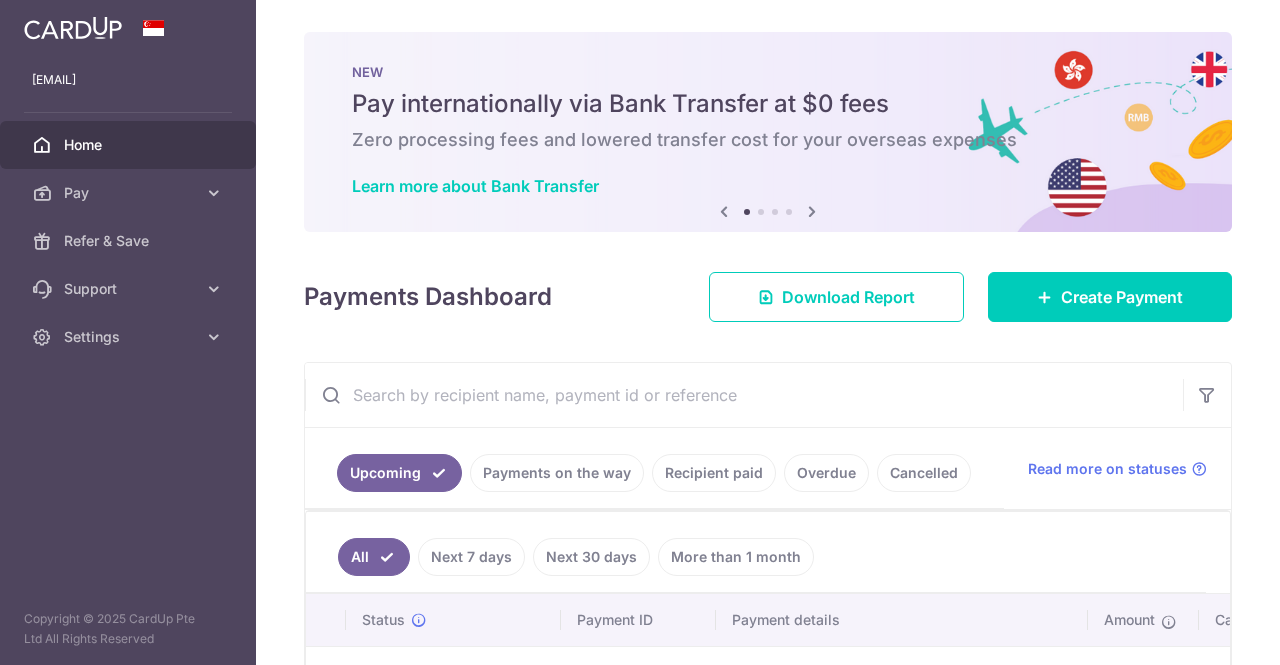 scroll, scrollTop: 0, scrollLeft: 0, axis: both 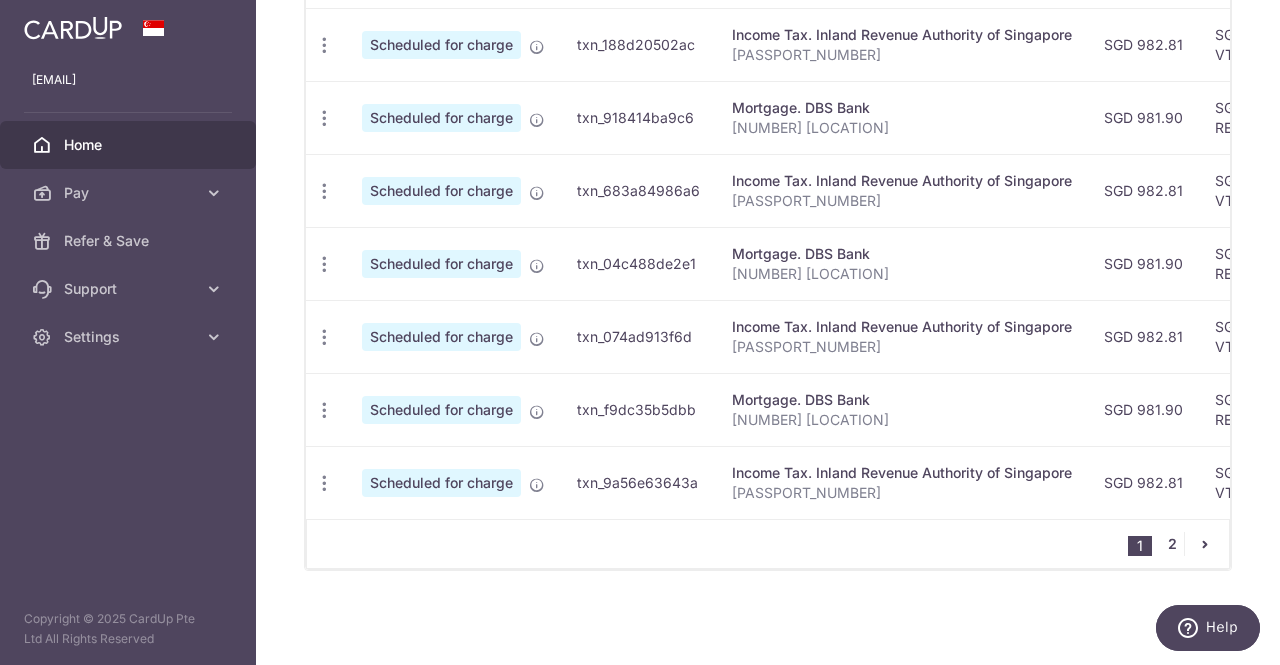 click on "2" at bounding box center (1172, 544) 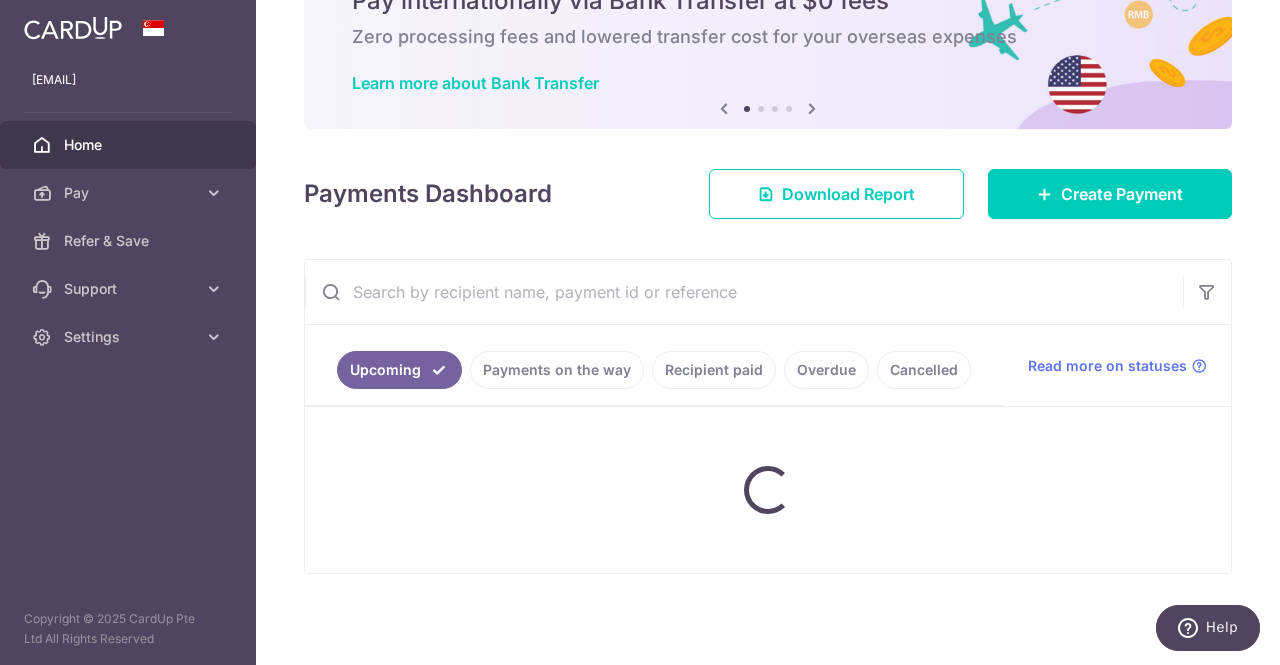 scroll, scrollTop: 0, scrollLeft: 0, axis: both 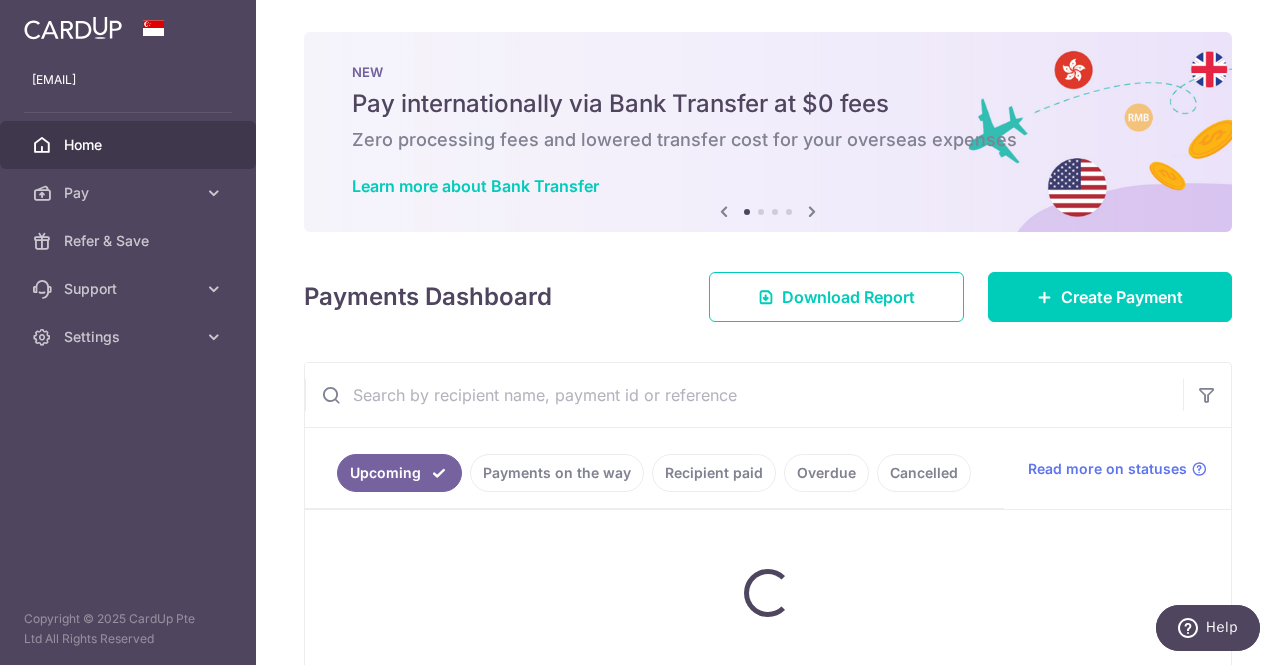 click on "Recipient paid" at bounding box center [714, 473] 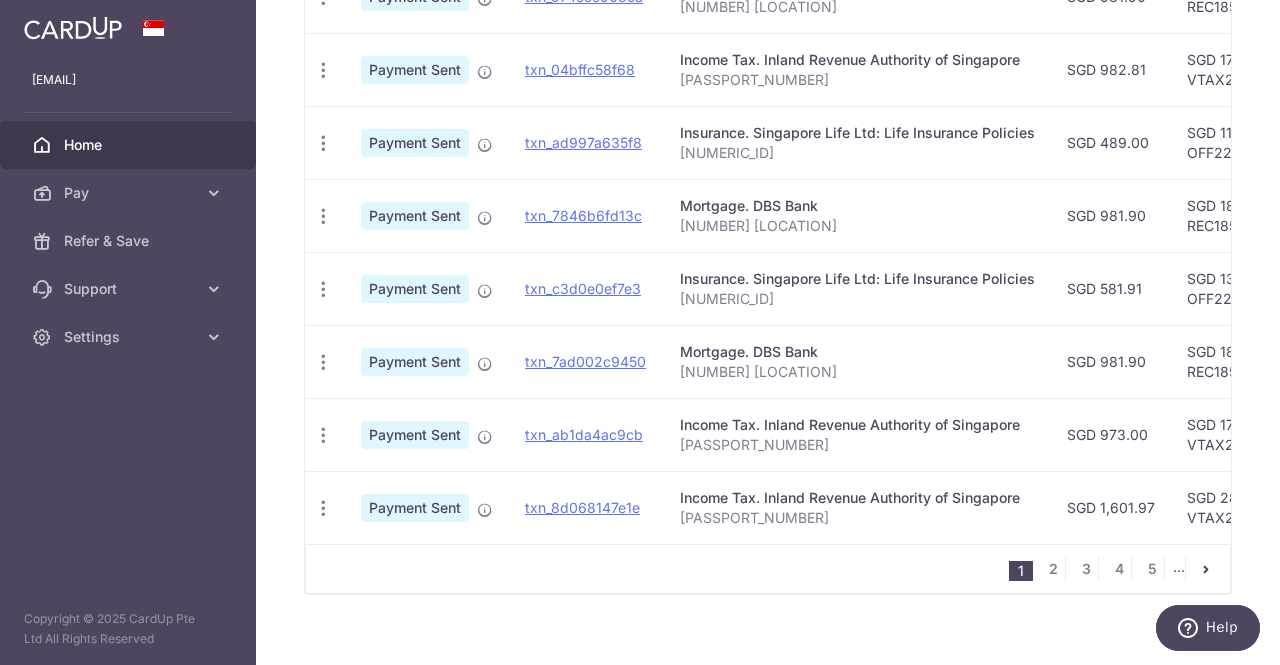 scroll, scrollTop: 774, scrollLeft: 0, axis: vertical 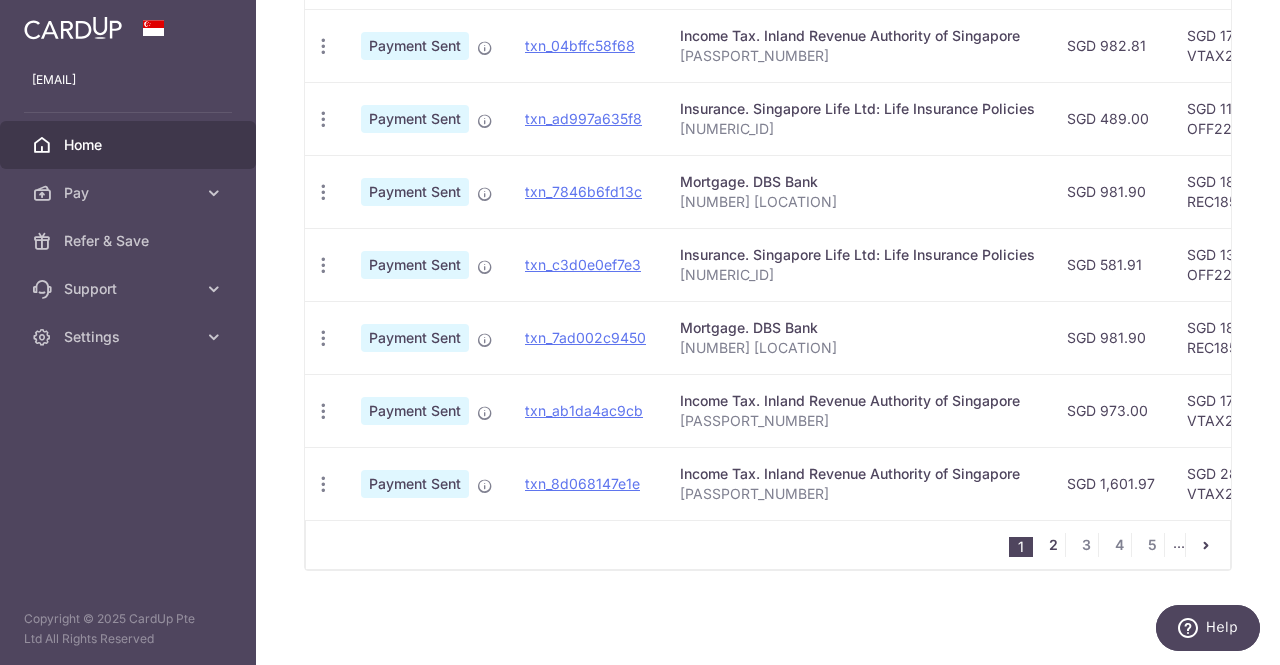click on "2" at bounding box center (1053, 545) 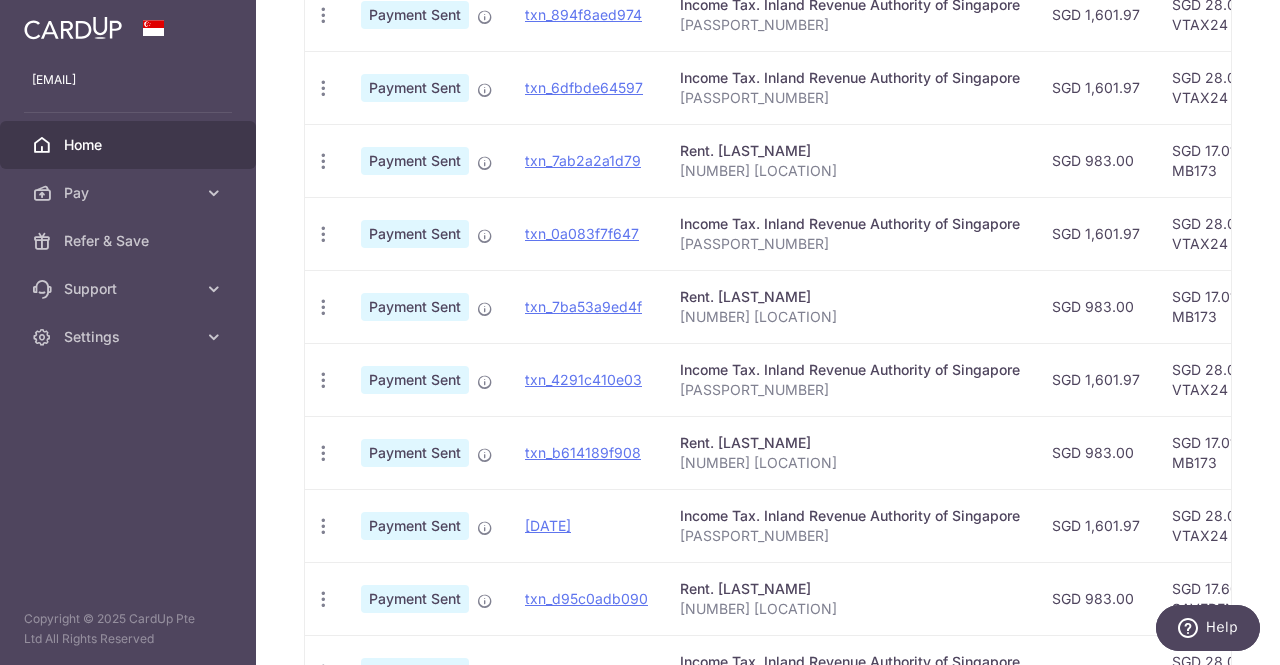 scroll, scrollTop: 703, scrollLeft: 0, axis: vertical 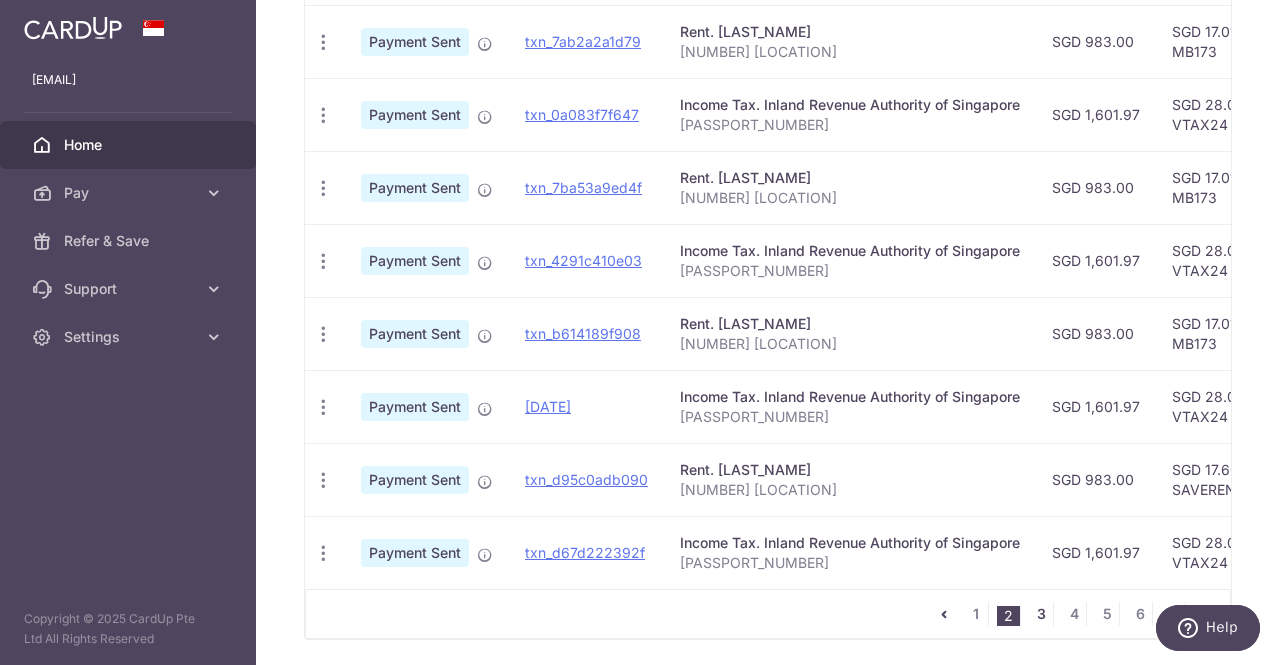 click on "3" at bounding box center (1041, 614) 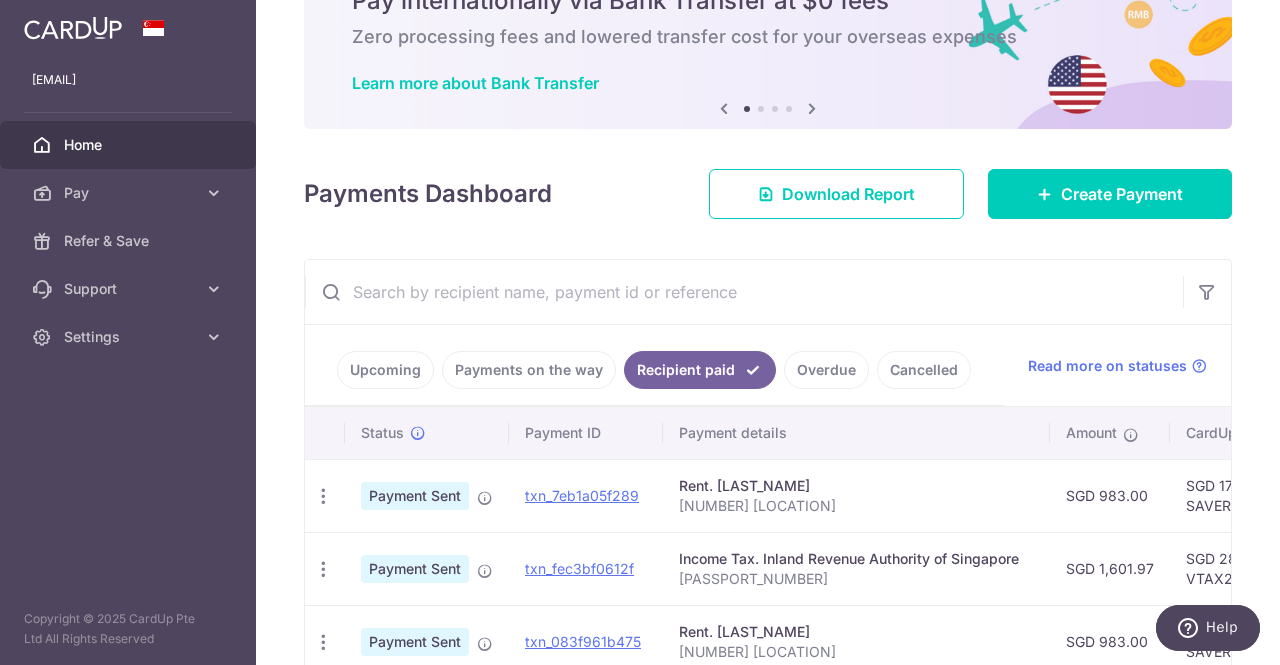 scroll, scrollTop: 603, scrollLeft: 0, axis: vertical 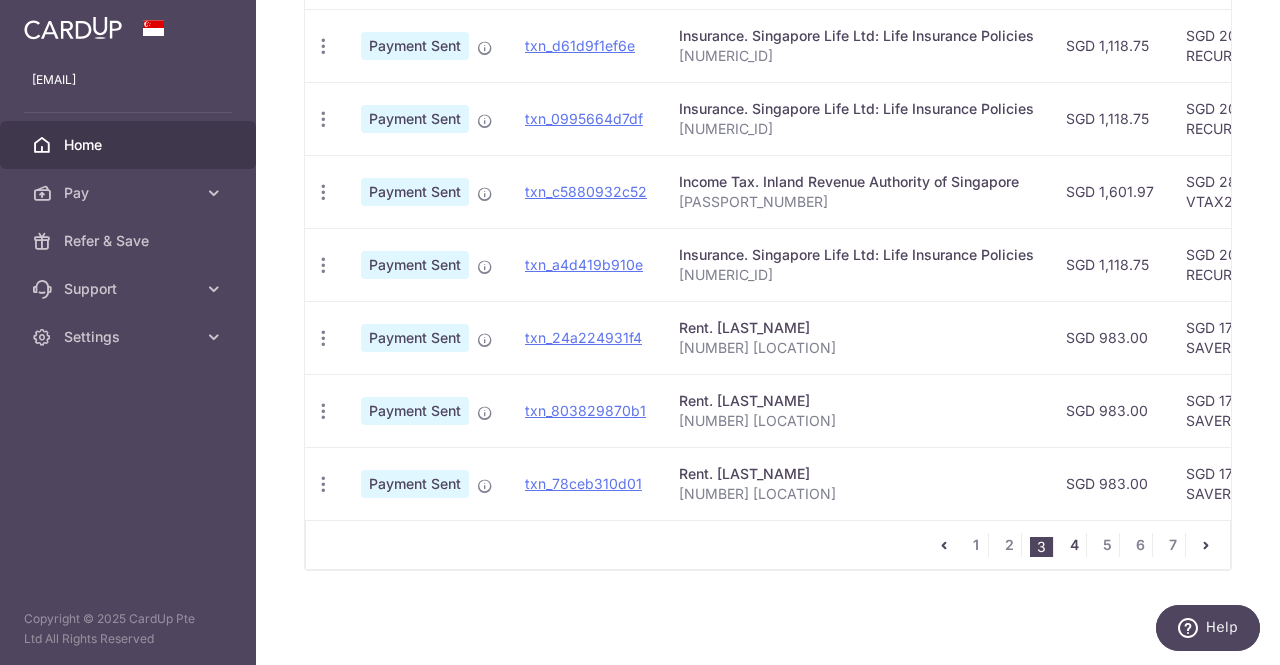 click on "4" at bounding box center [1074, 545] 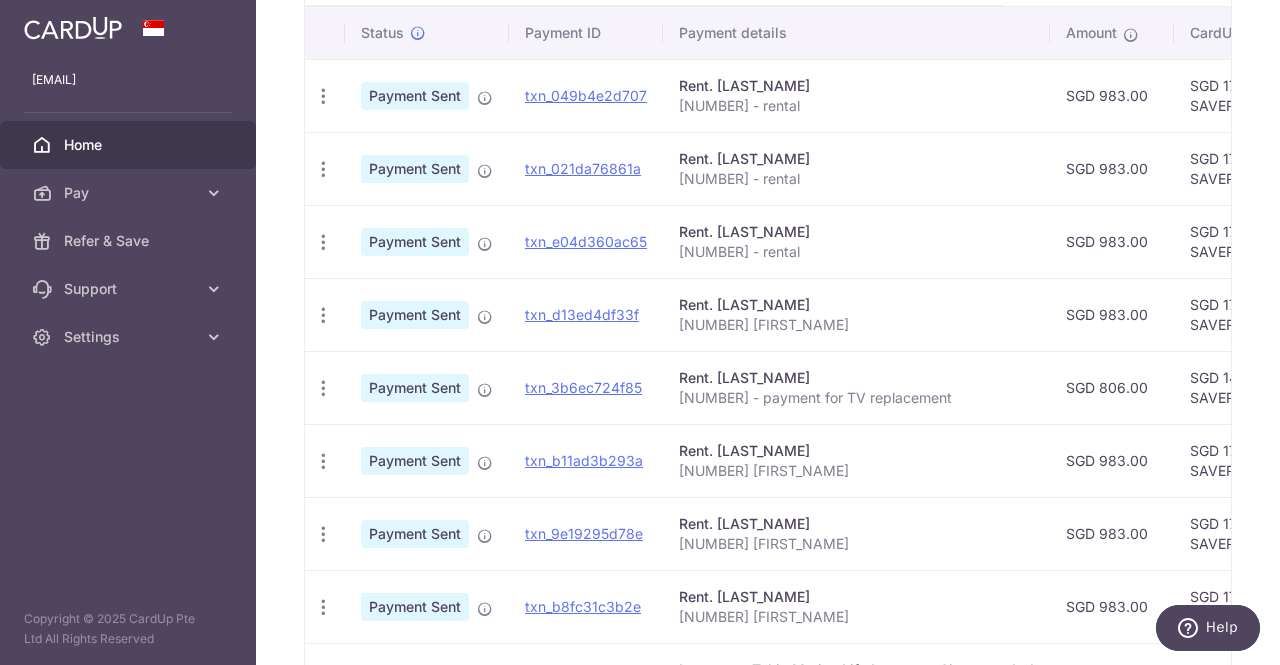 scroll, scrollTop: 774, scrollLeft: 0, axis: vertical 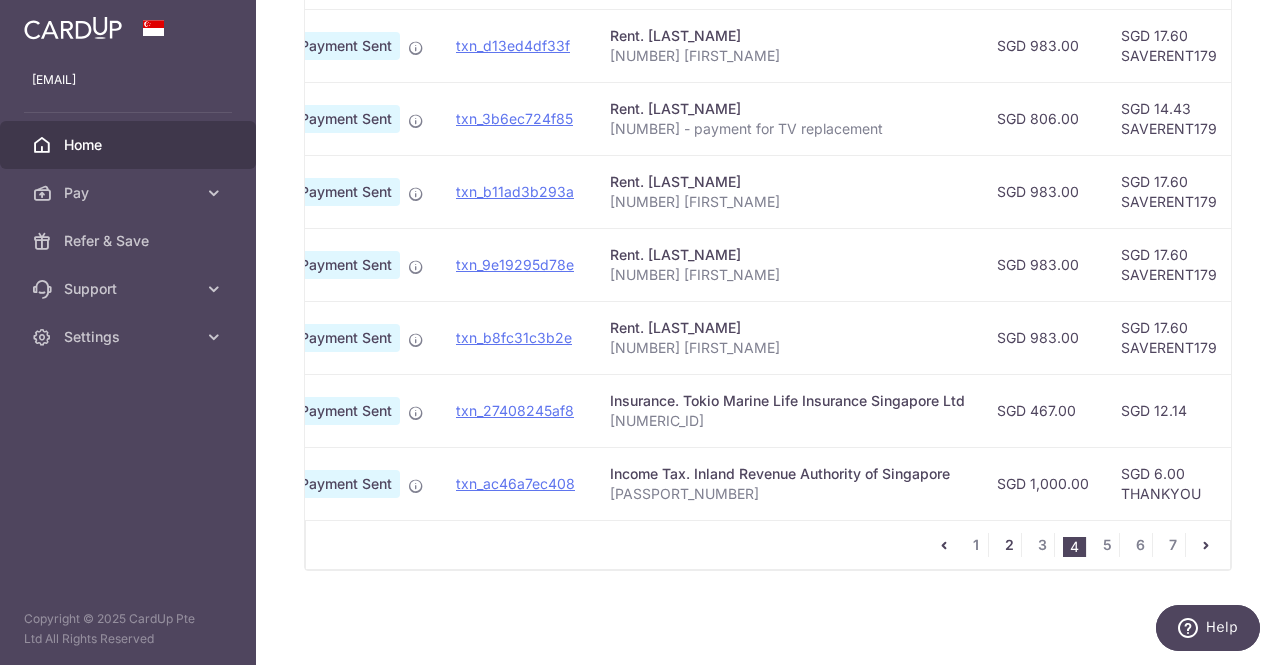 click on "2" at bounding box center (1009, 545) 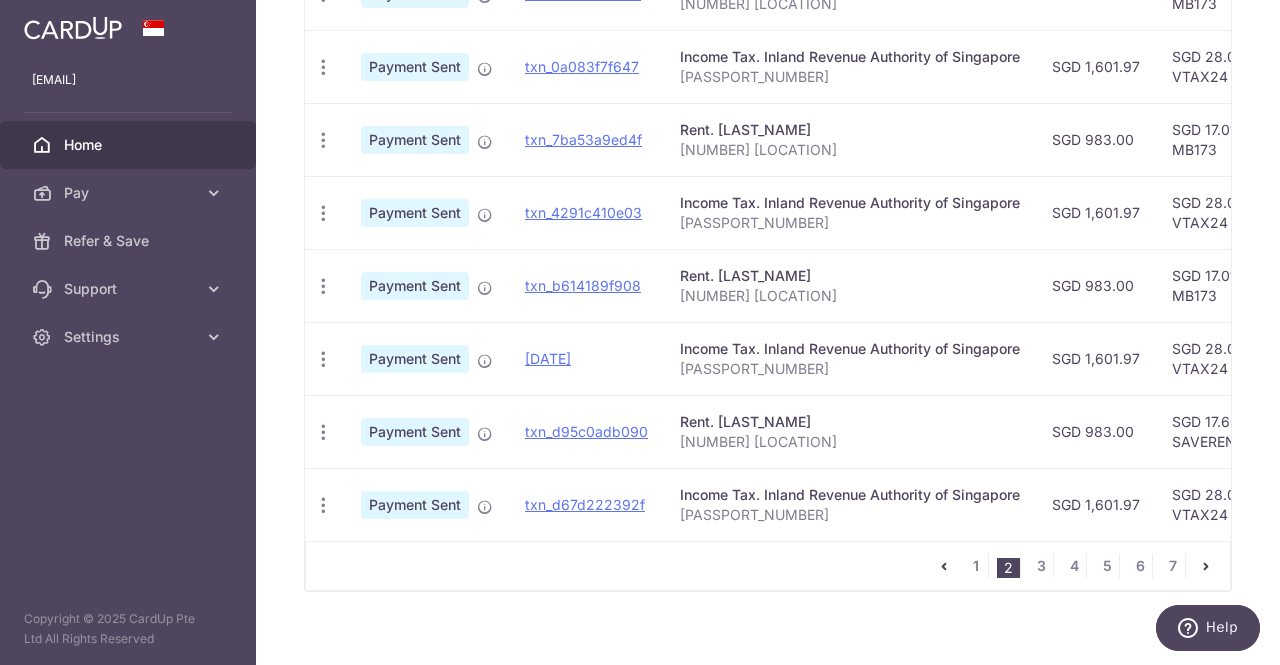 scroll, scrollTop: 774, scrollLeft: 0, axis: vertical 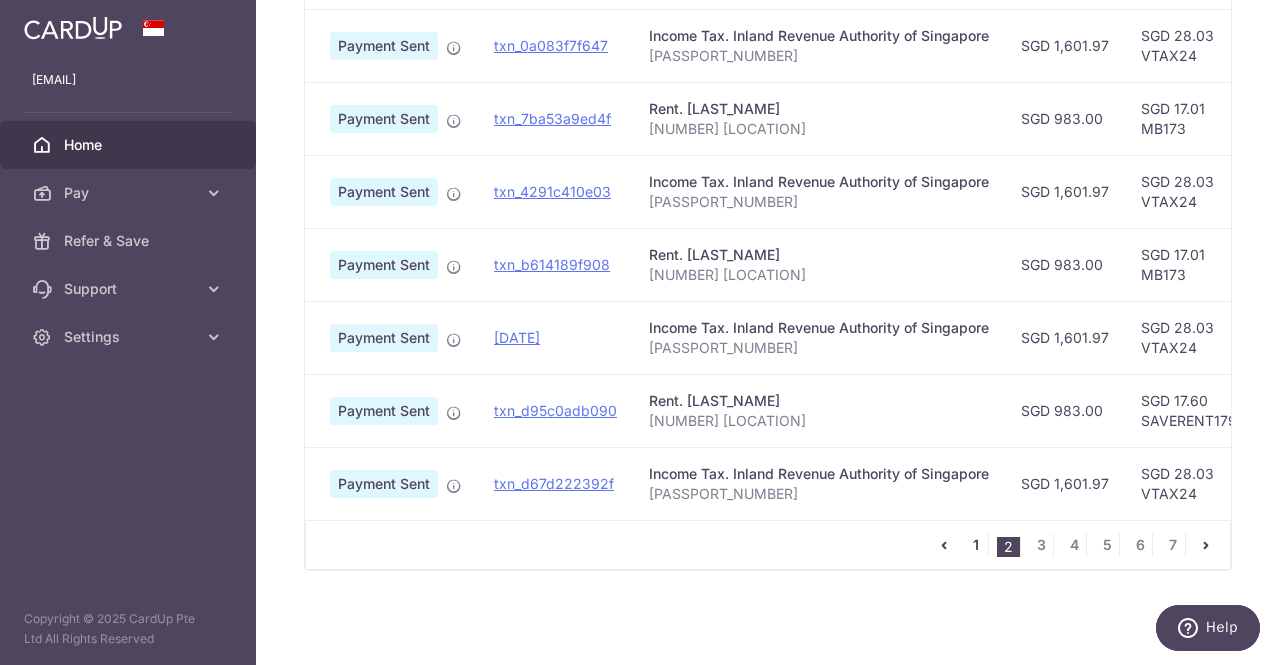 click on "1" at bounding box center (976, 545) 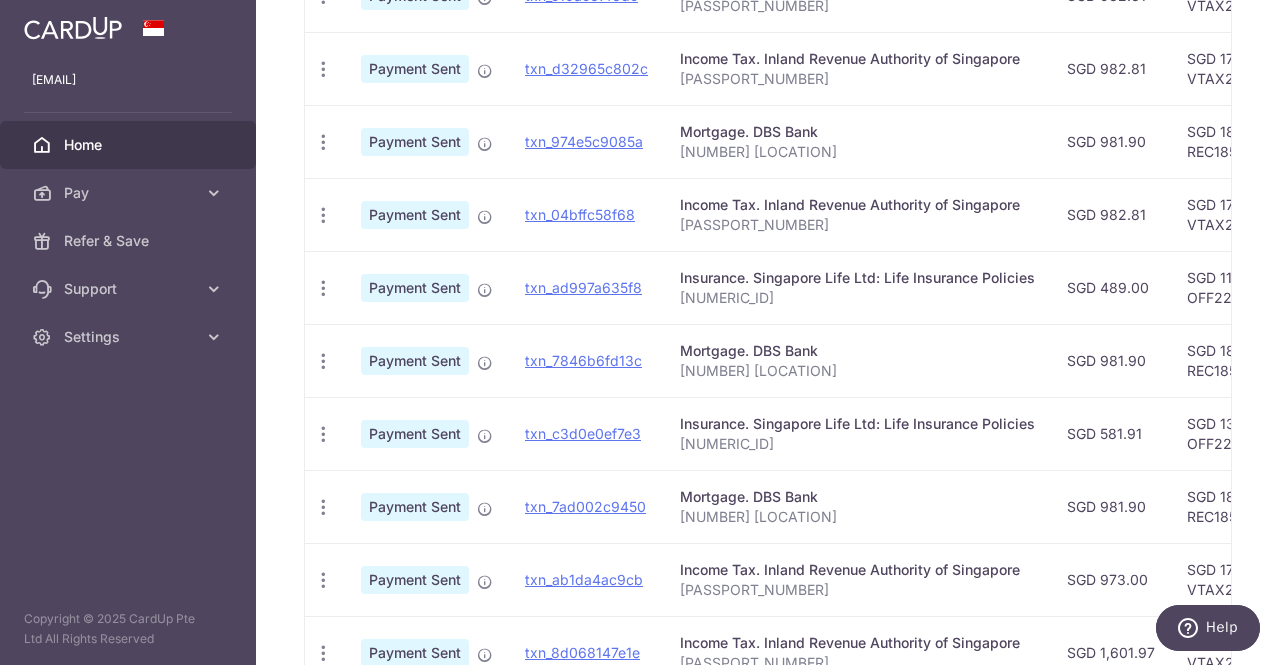 scroll, scrollTop: 703, scrollLeft: 0, axis: vertical 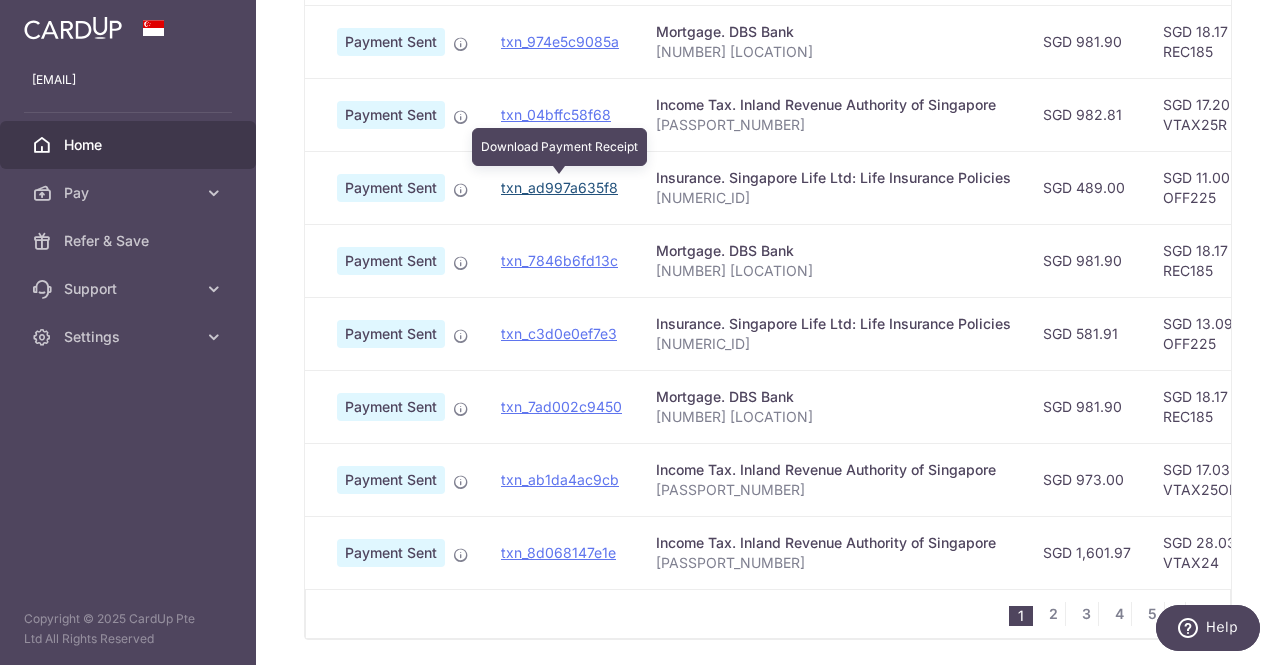 click on "txn_ad997a635f8" at bounding box center (559, 187) 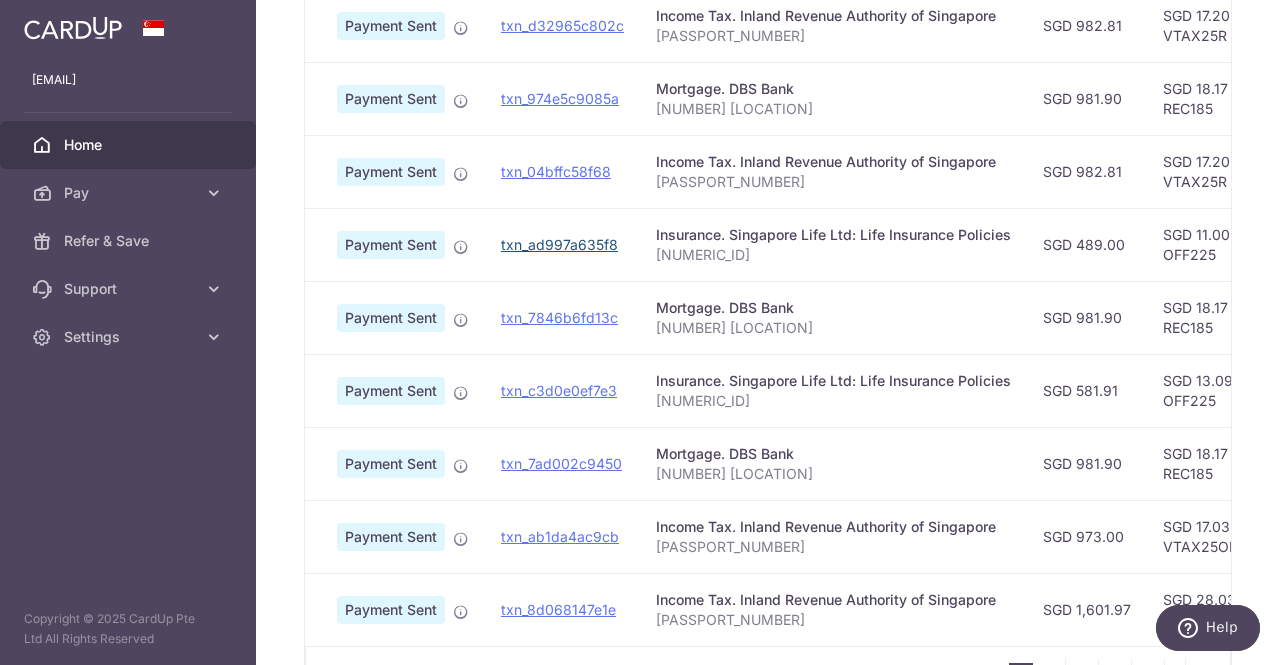 scroll, scrollTop: 674, scrollLeft: 0, axis: vertical 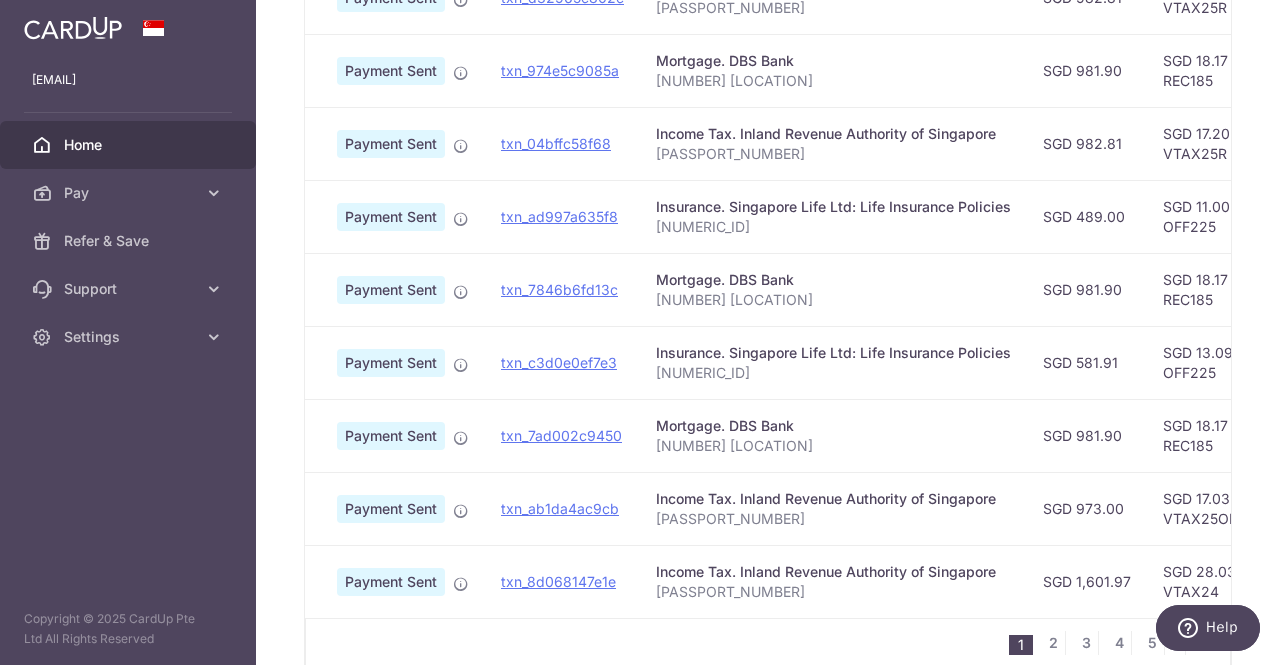 click on "06127364" at bounding box center (833, 227) 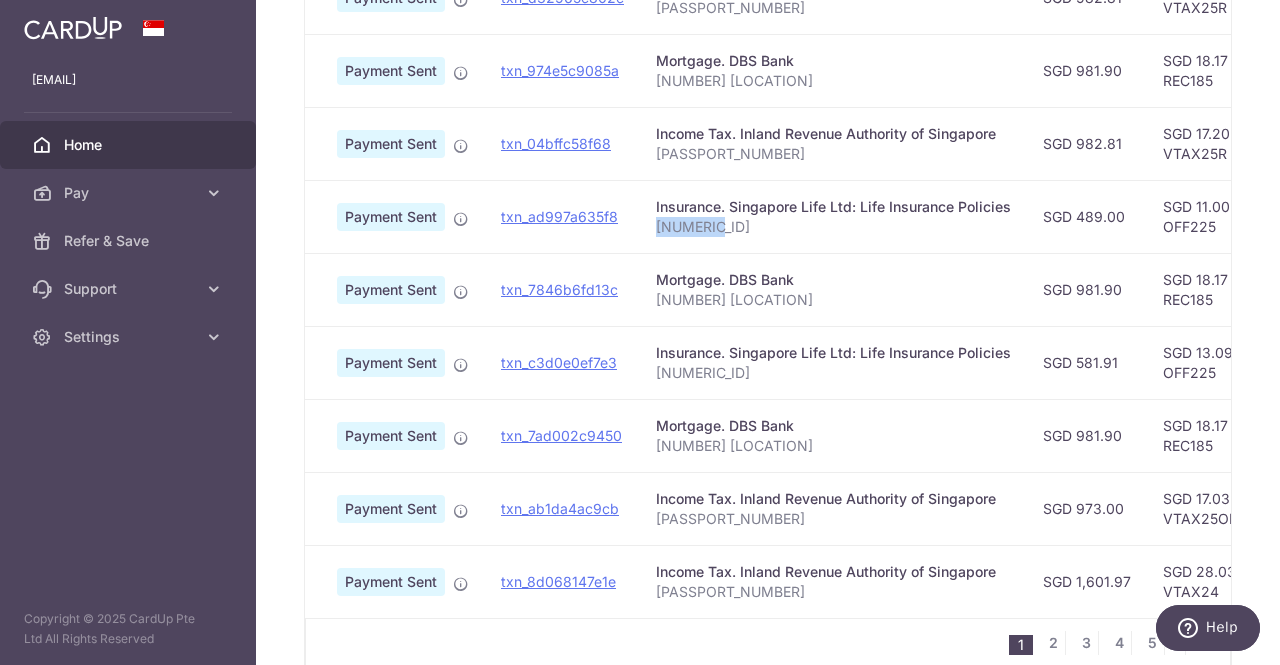 click on "06127364" at bounding box center (833, 227) 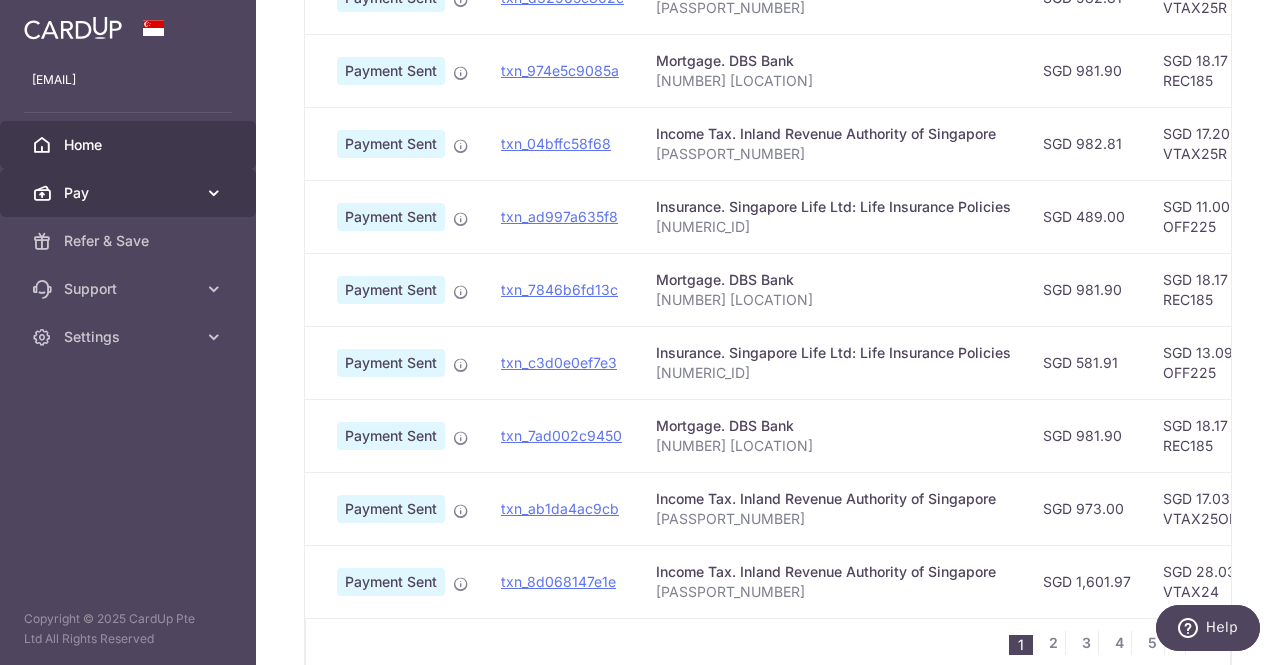 click on "Pay" at bounding box center [130, 193] 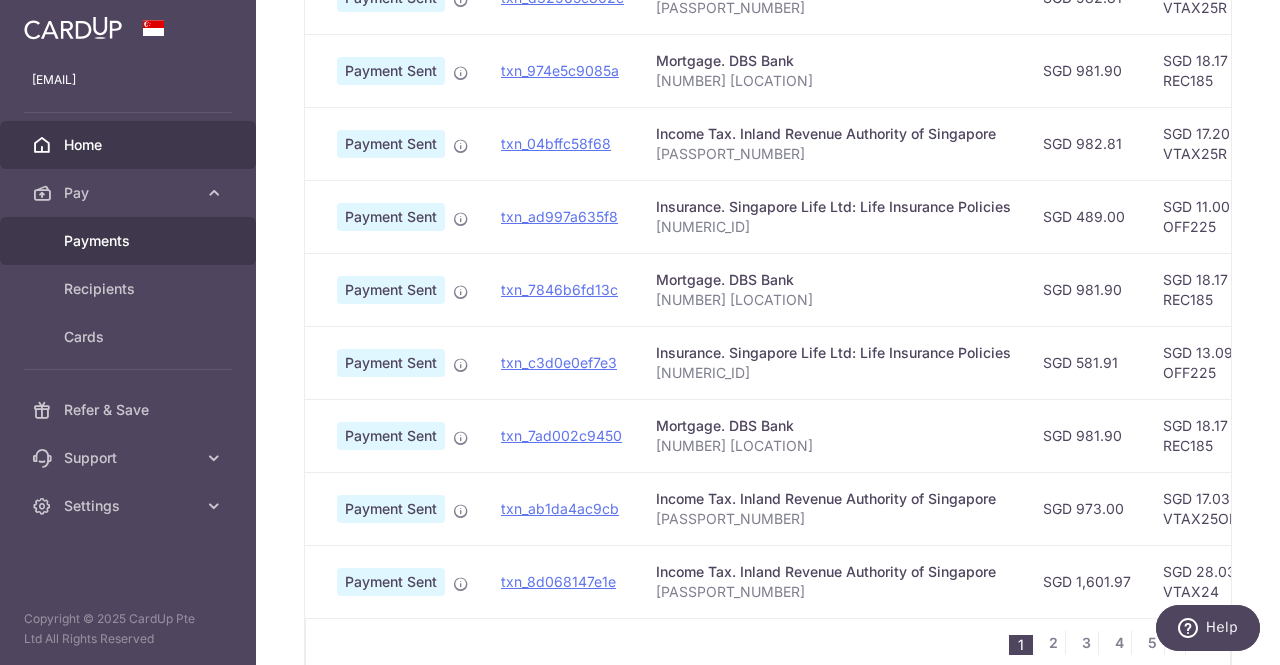 click on "Payments" at bounding box center [130, 241] 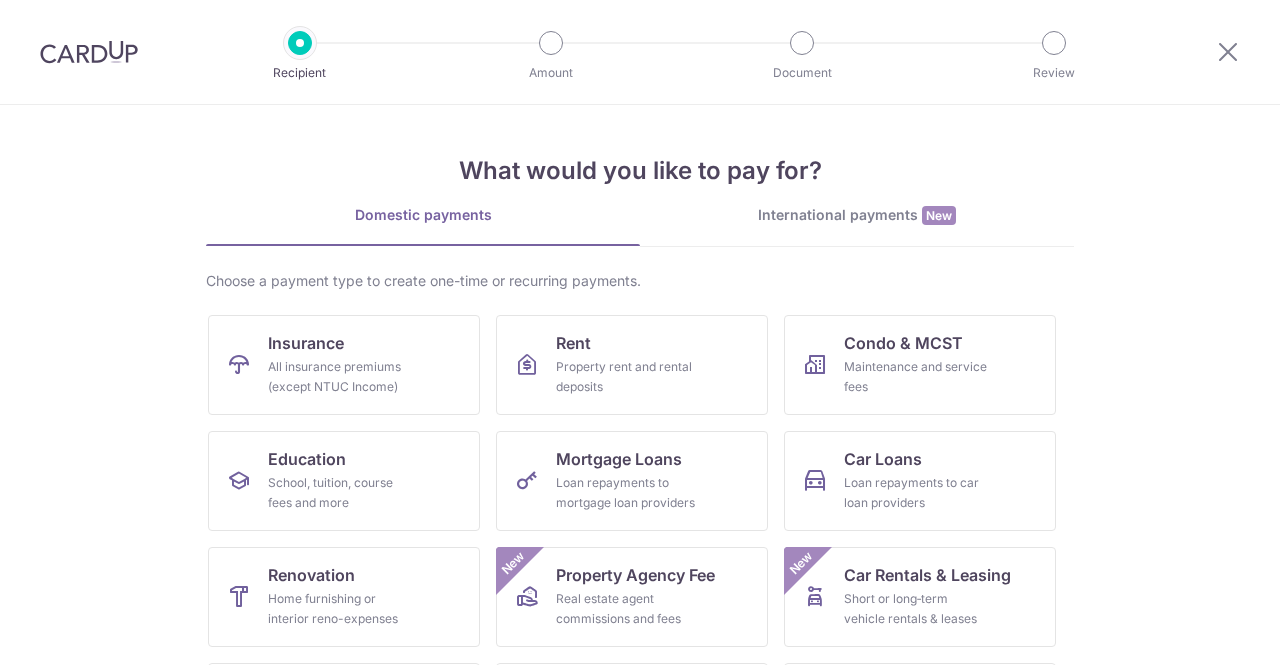 scroll, scrollTop: 0, scrollLeft: 0, axis: both 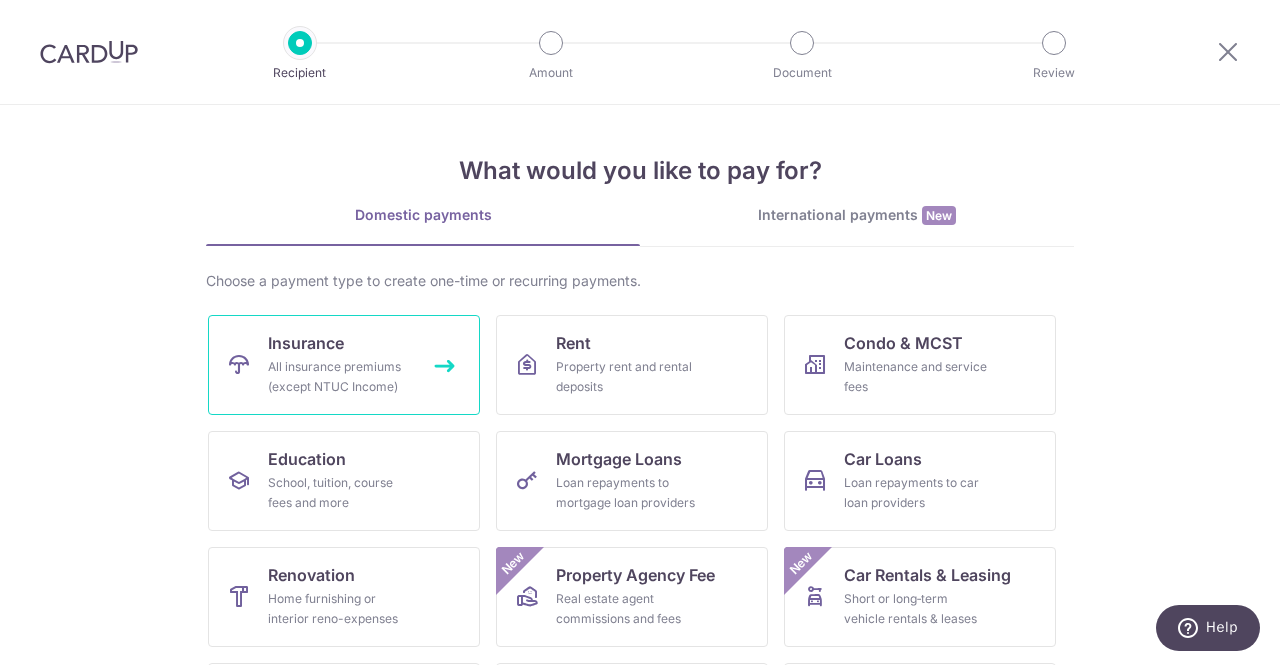 click on "All insurance premiums (except NTUC Income)" at bounding box center (340, 377) 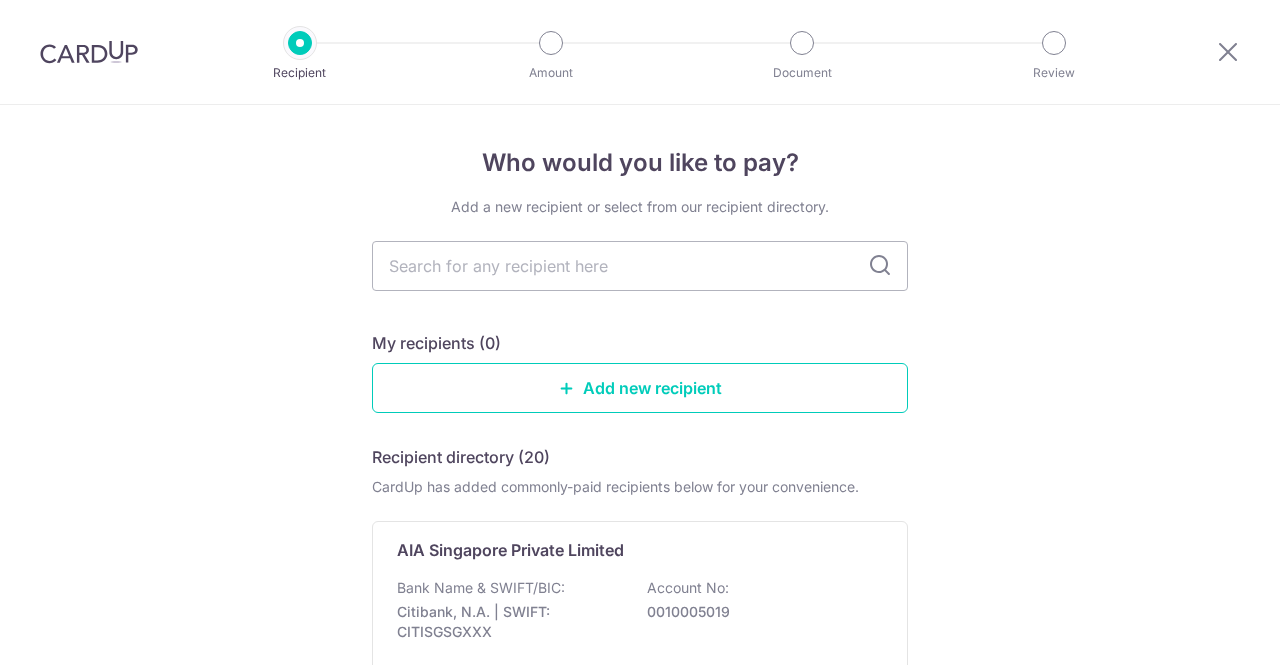 scroll, scrollTop: 0, scrollLeft: 0, axis: both 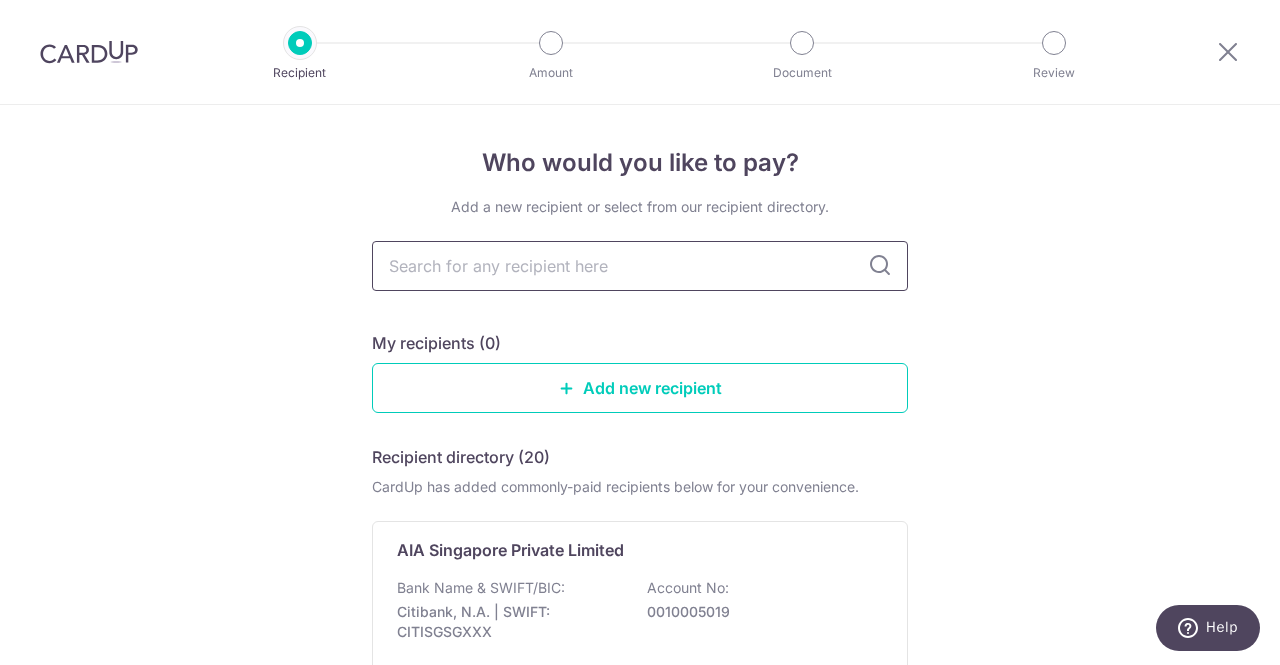 click at bounding box center (640, 266) 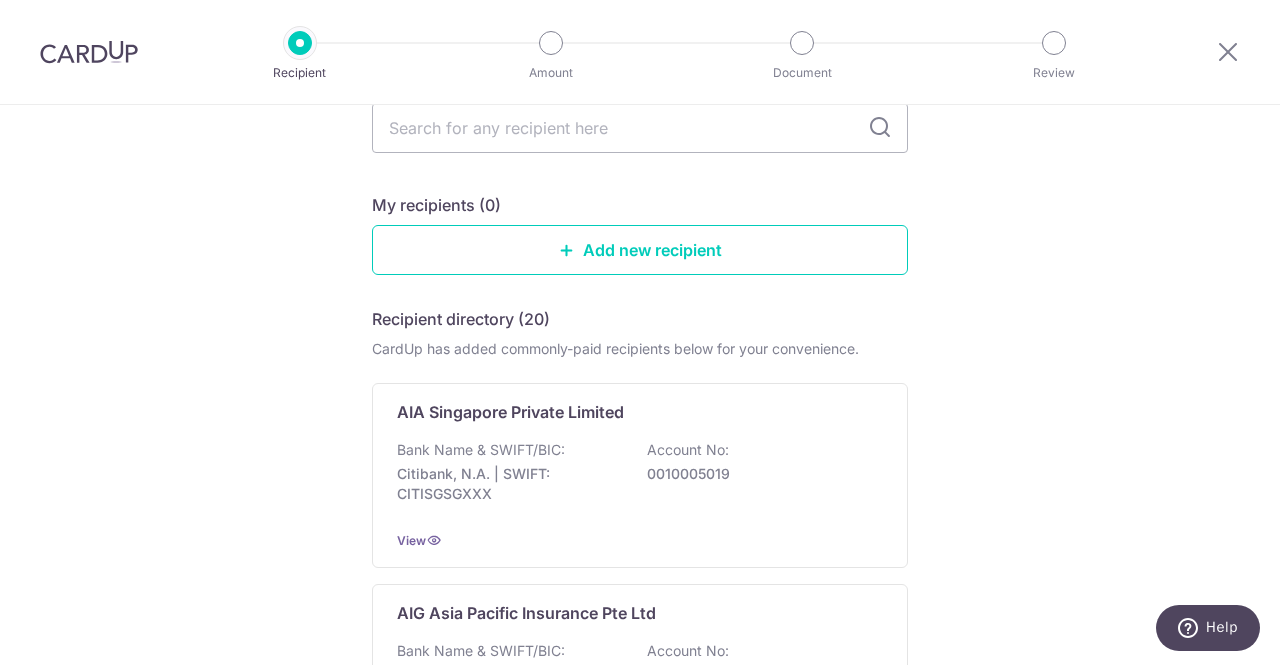 scroll, scrollTop: 300, scrollLeft: 0, axis: vertical 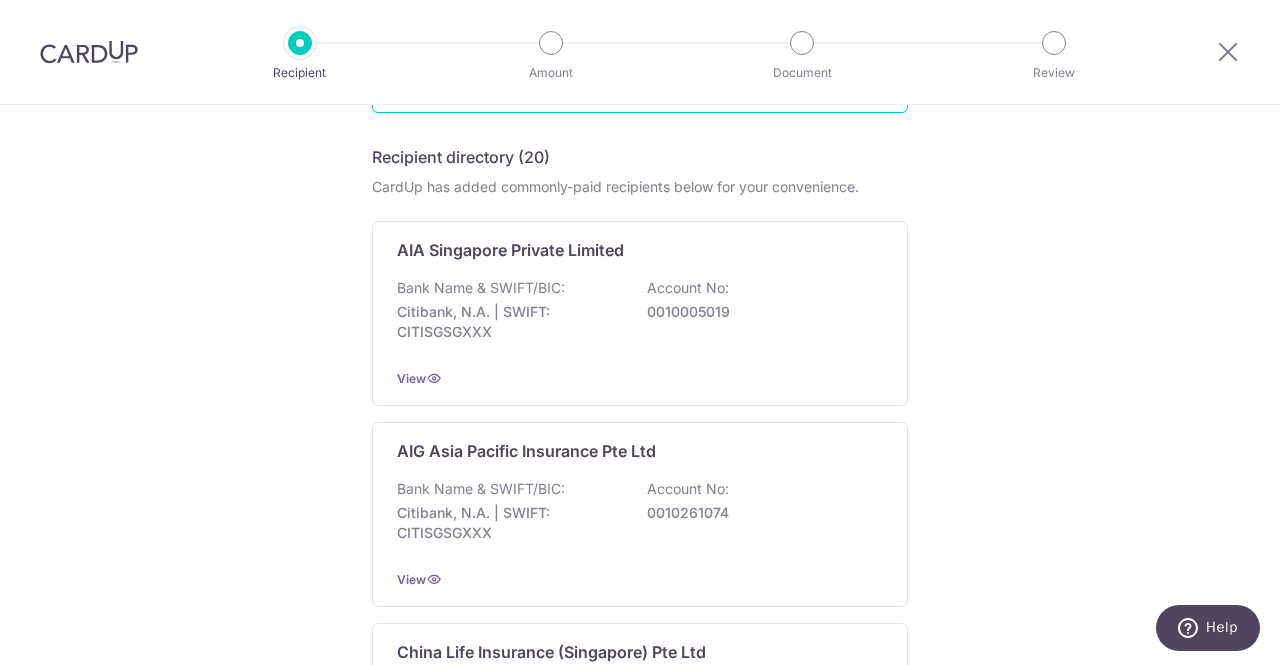 click on "Who would you like to pay?
Add a new recipient or select from our recipient directory.
My recipients (0)
Add new recipient
Recipient directory (20)
CardUp has added commonly-paid recipients below for your convenience.
AIA Singapore Private Limited
Bank Name & SWIFT/BIC:
Citibank, N.A. | SWIFT: CITISGSGXXX
Account No:
0010005019
View
AIG Asia Pacific Insurance Pte Ltd
Bank Name & SWIFT/BIC:
Citibank, N.A. | SWIFT: CITISGSGXXX
Account No:" at bounding box center [640, 1118] 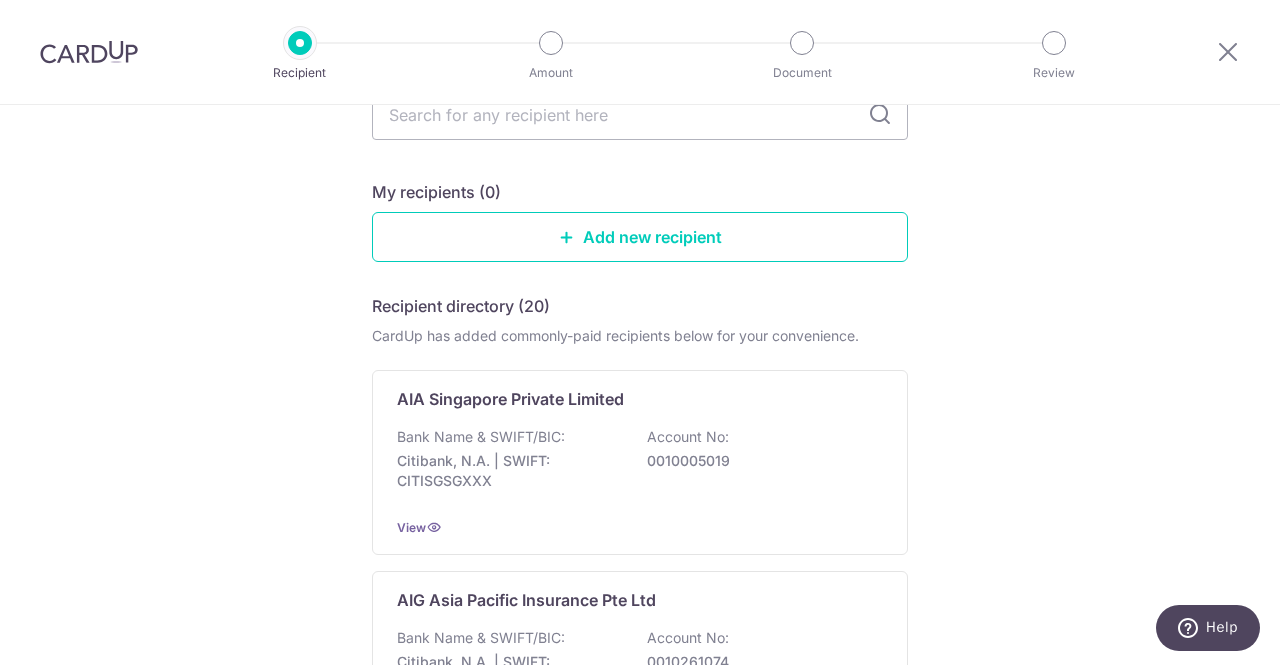 scroll, scrollTop: 0, scrollLeft: 0, axis: both 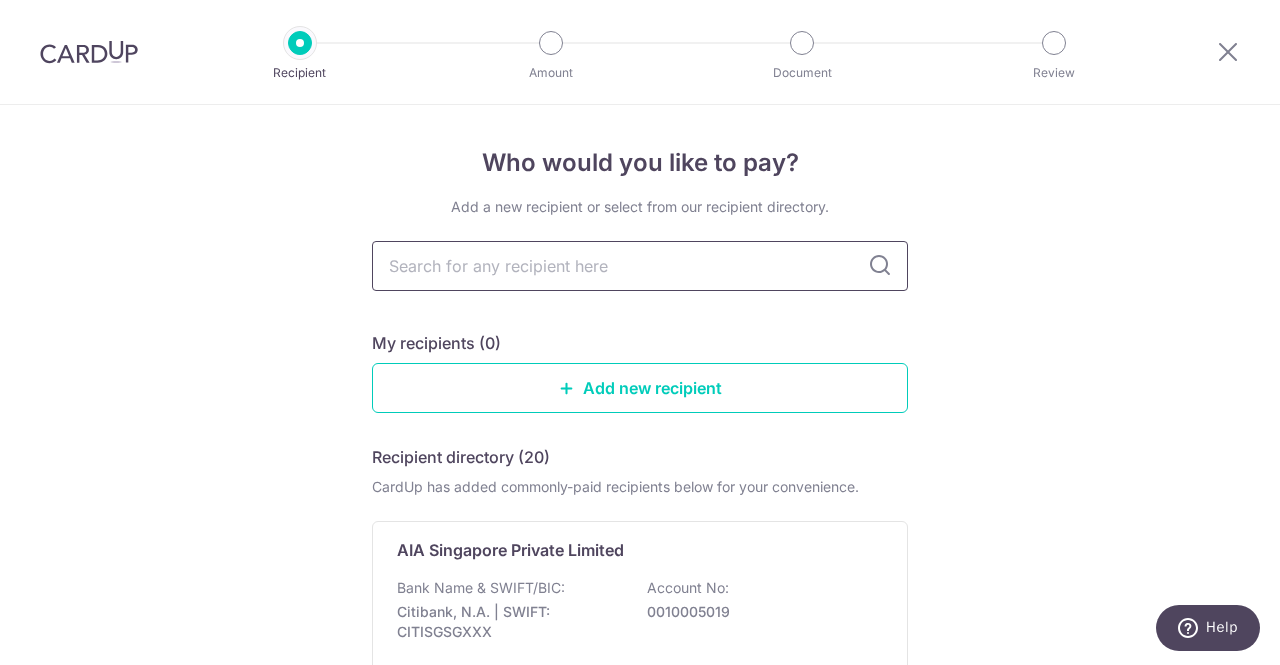 click at bounding box center [640, 266] 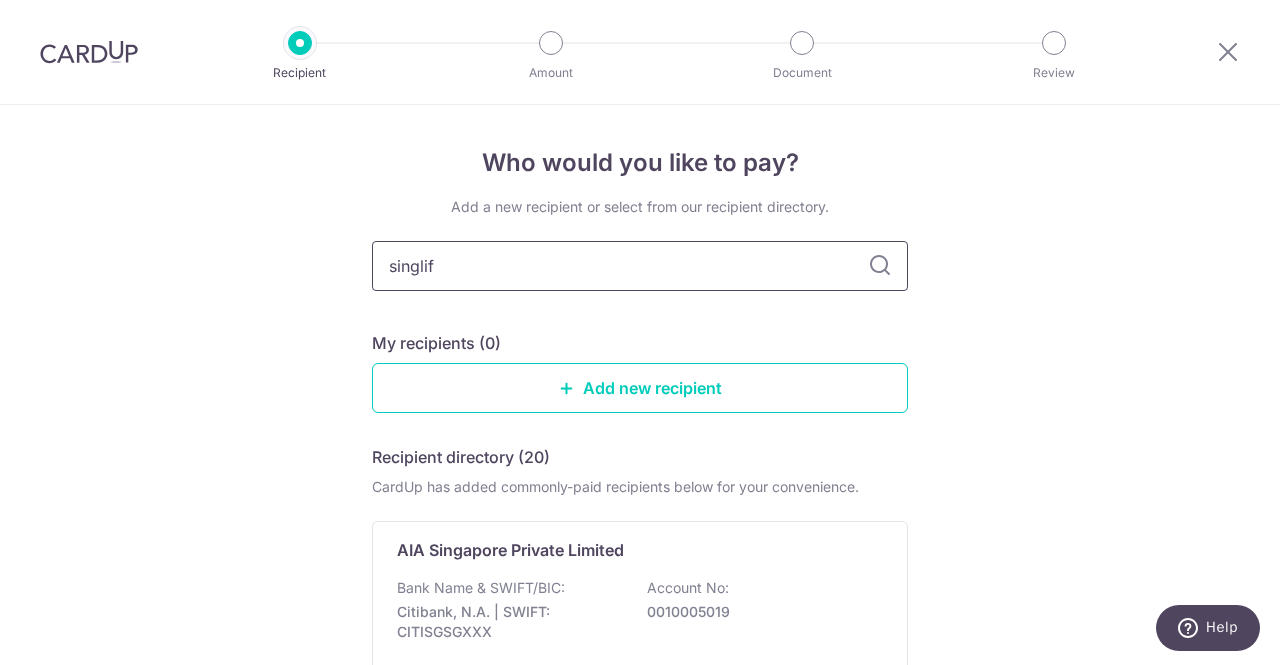 type on "singlife" 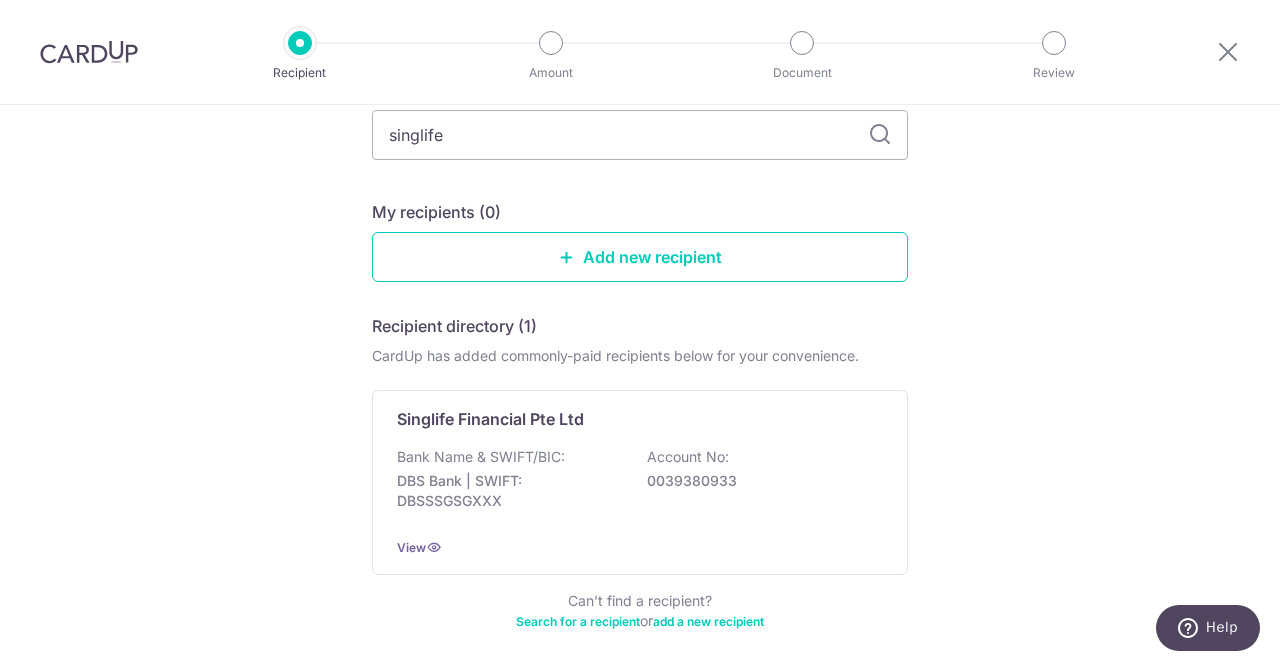 scroll, scrollTop: 100, scrollLeft: 0, axis: vertical 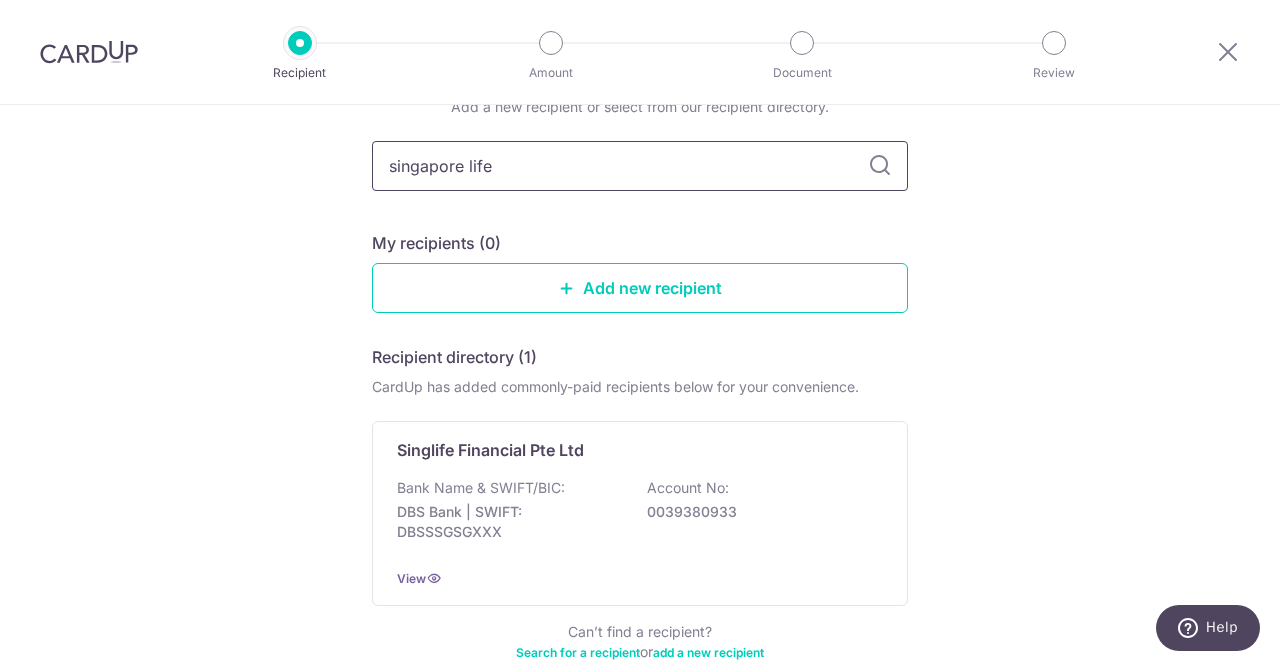 type on "singapore life" 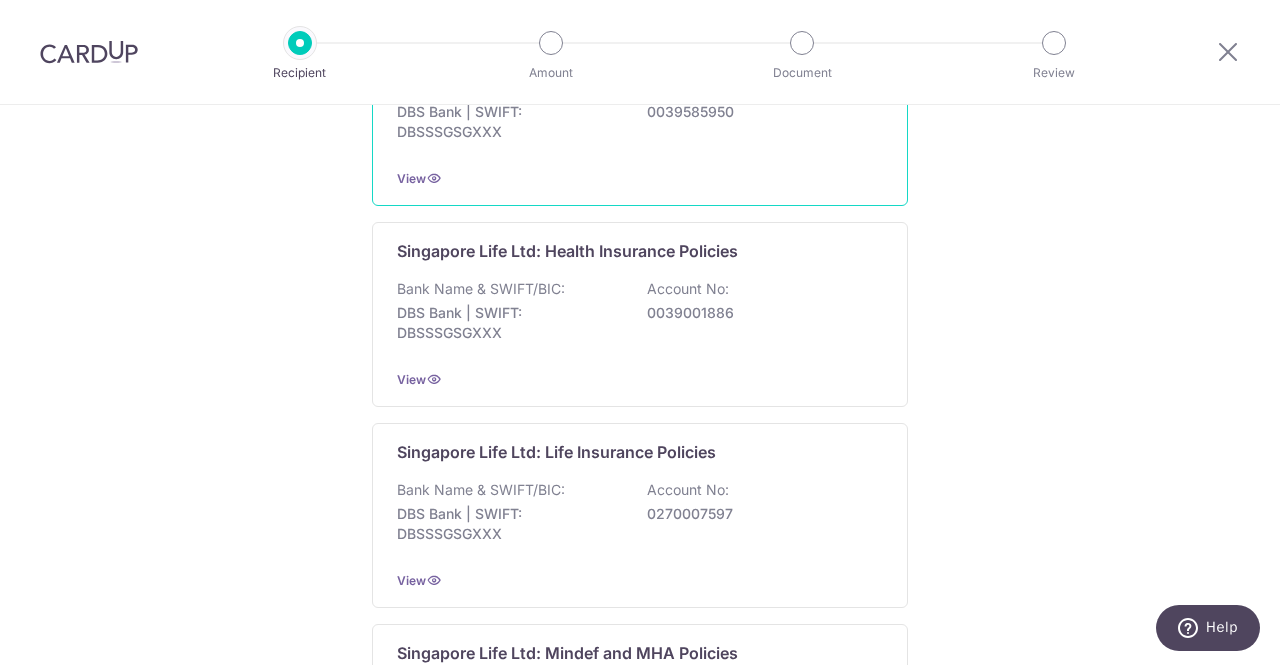 scroll, scrollTop: 700, scrollLeft: 0, axis: vertical 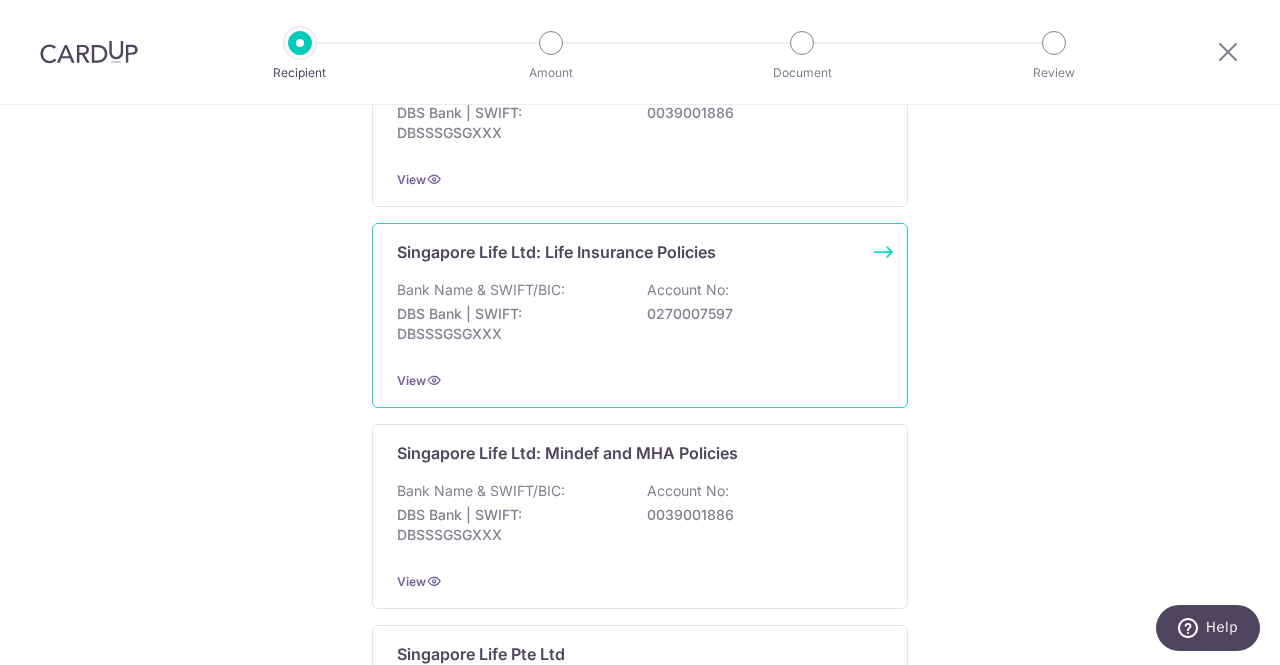 click on "Bank Name & SWIFT/BIC:
DBS Bank | SWIFT: DBSSSGSGXXX
Account No:
0270007597" at bounding box center (640, 317) 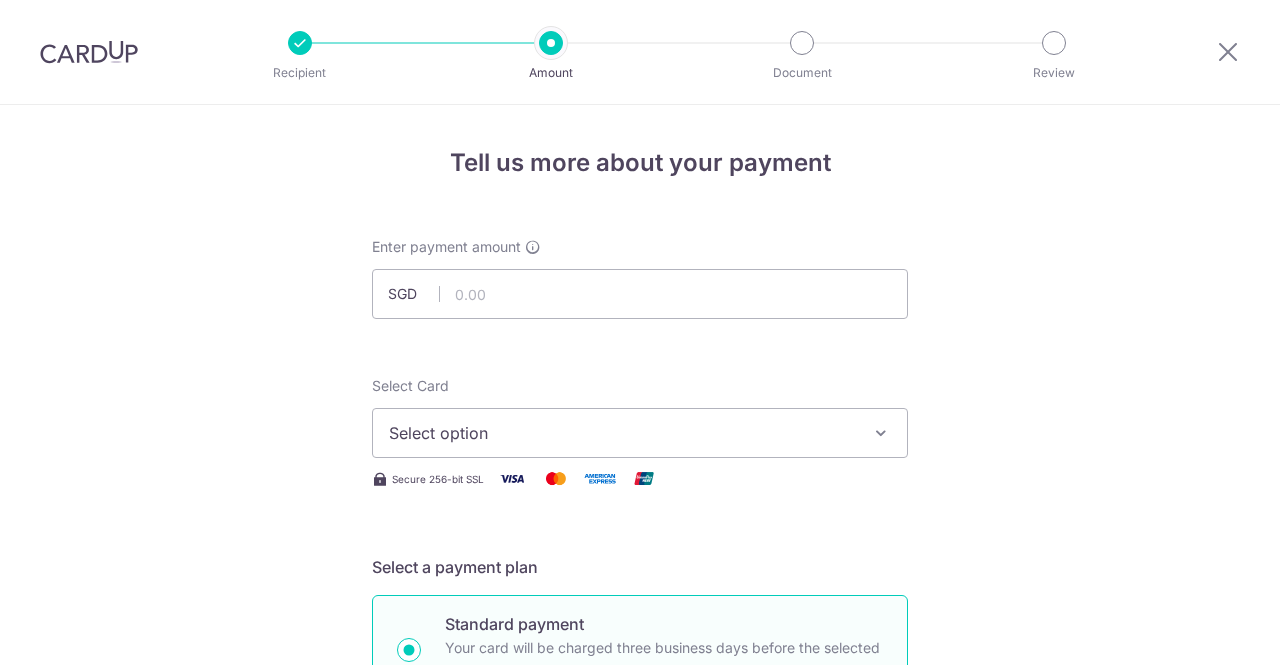 scroll, scrollTop: 0, scrollLeft: 0, axis: both 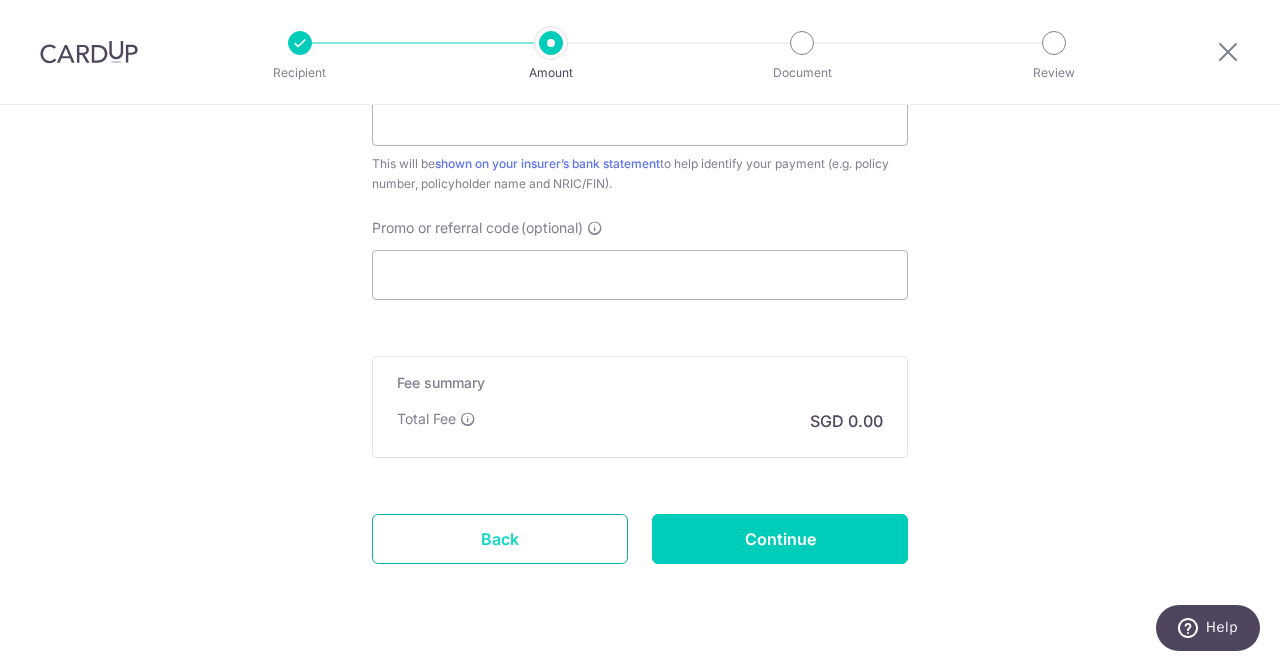 click on "Back" at bounding box center (500, 539) 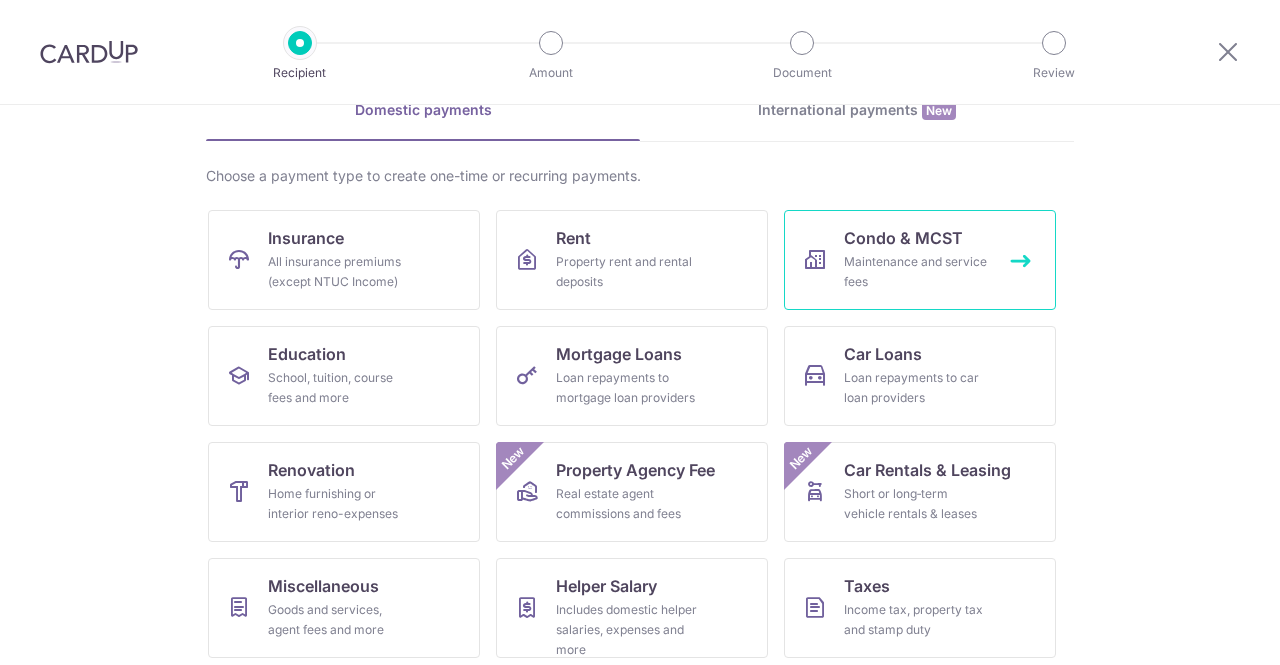 scroll, scrollTop: 200, scrollLeft: 0, axis: vertical 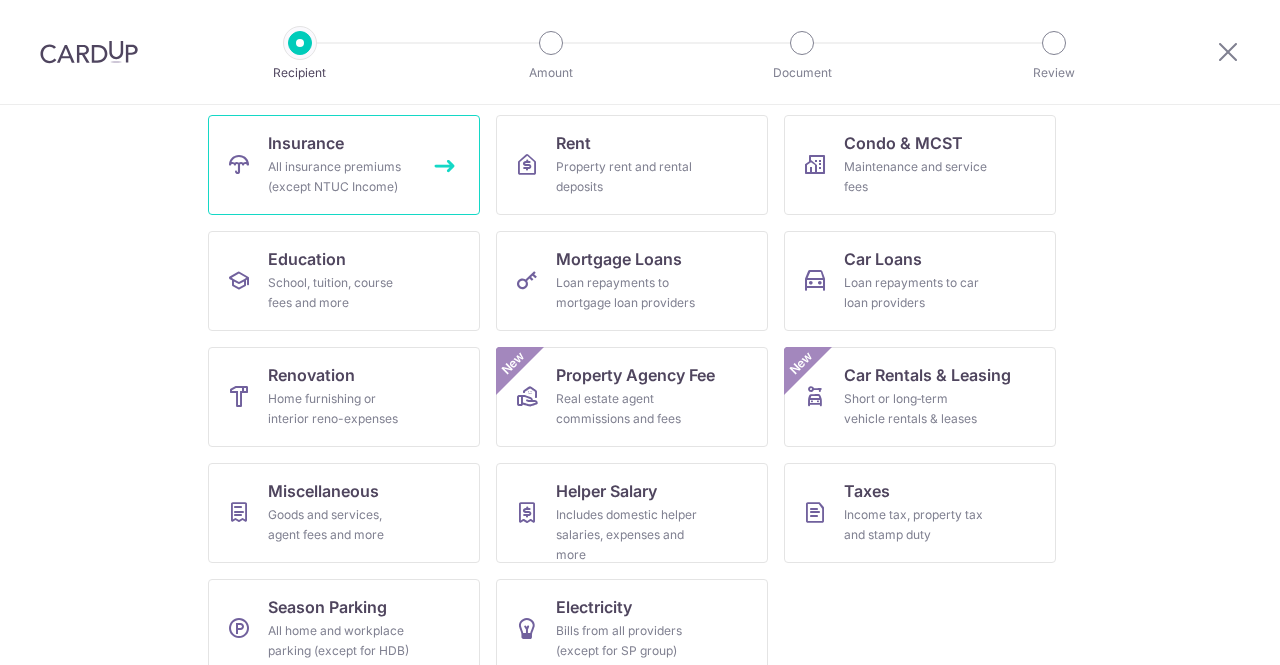click on "All insurance premiums (except NTUC Income)" at bounding box center [340, 177] 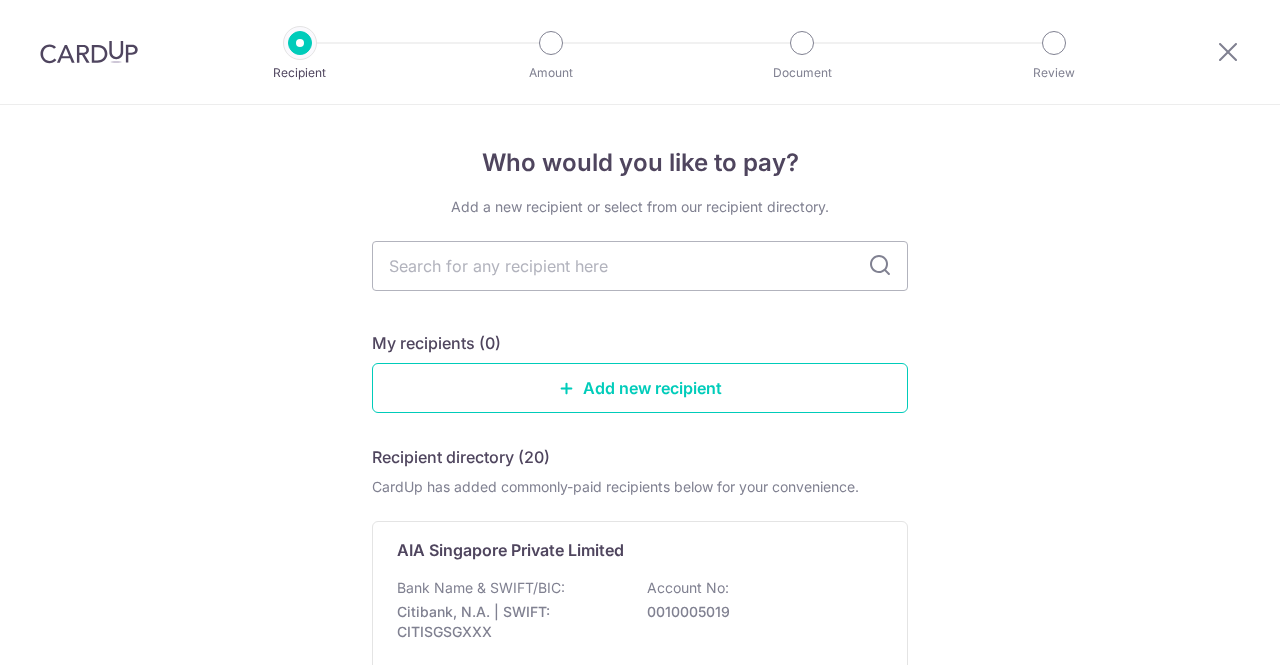 scroll, scrollTop: 0, scrollLeft: 0, axis: both 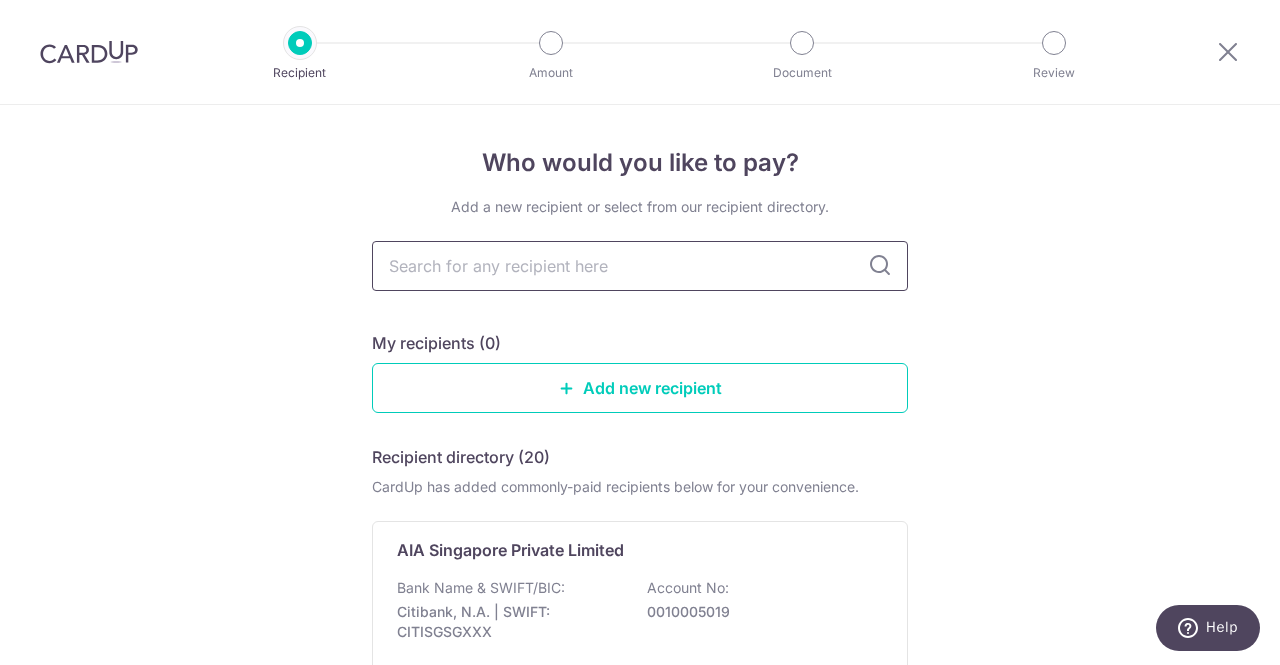 click at bounding box center [640, 266] 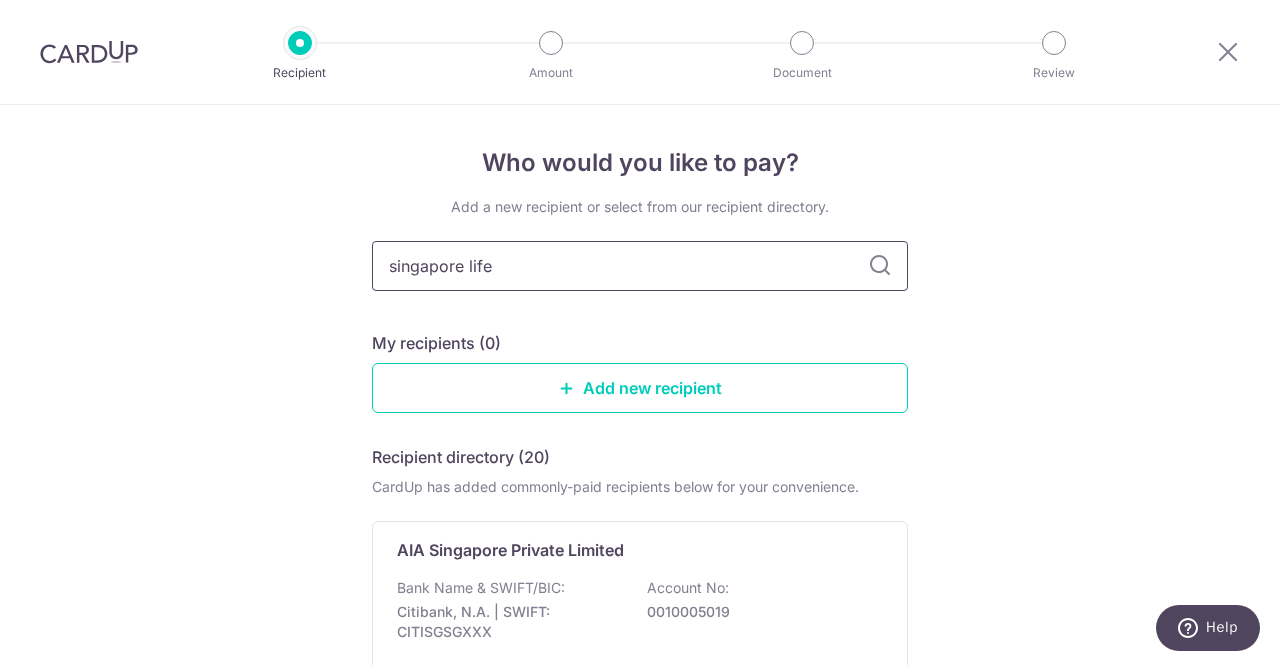 type on "singapore life" 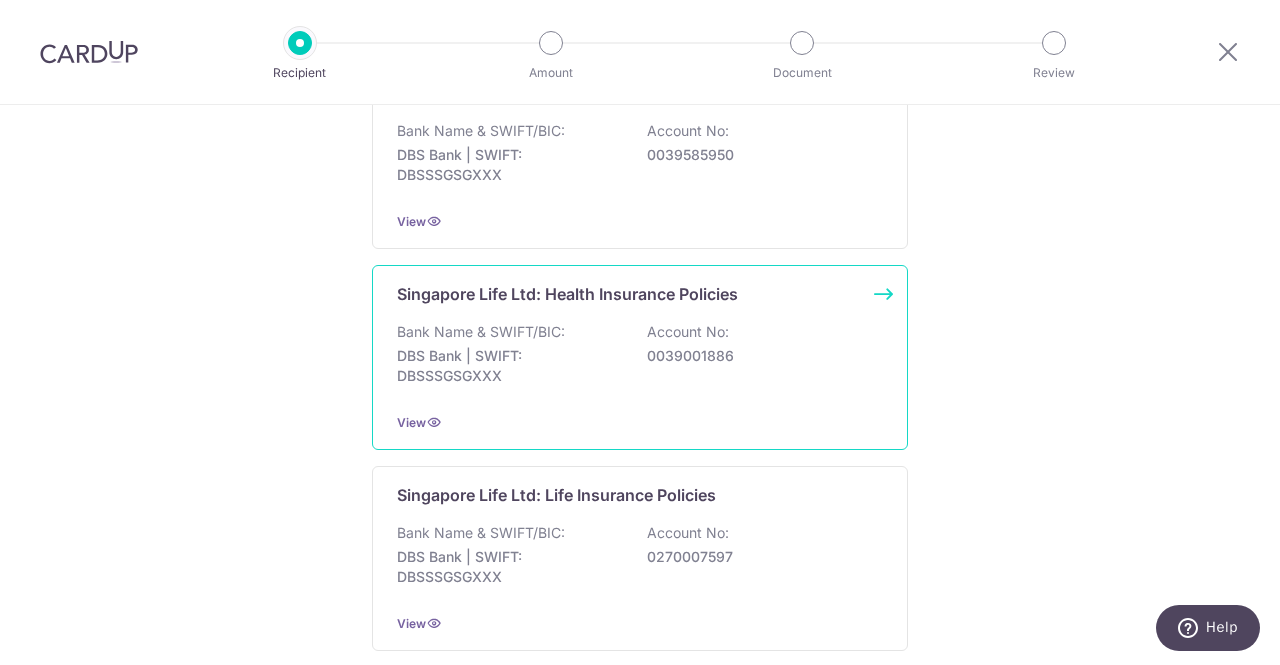 scroll, scrollTop: 500, scrollLeft: 0, axis: vertical 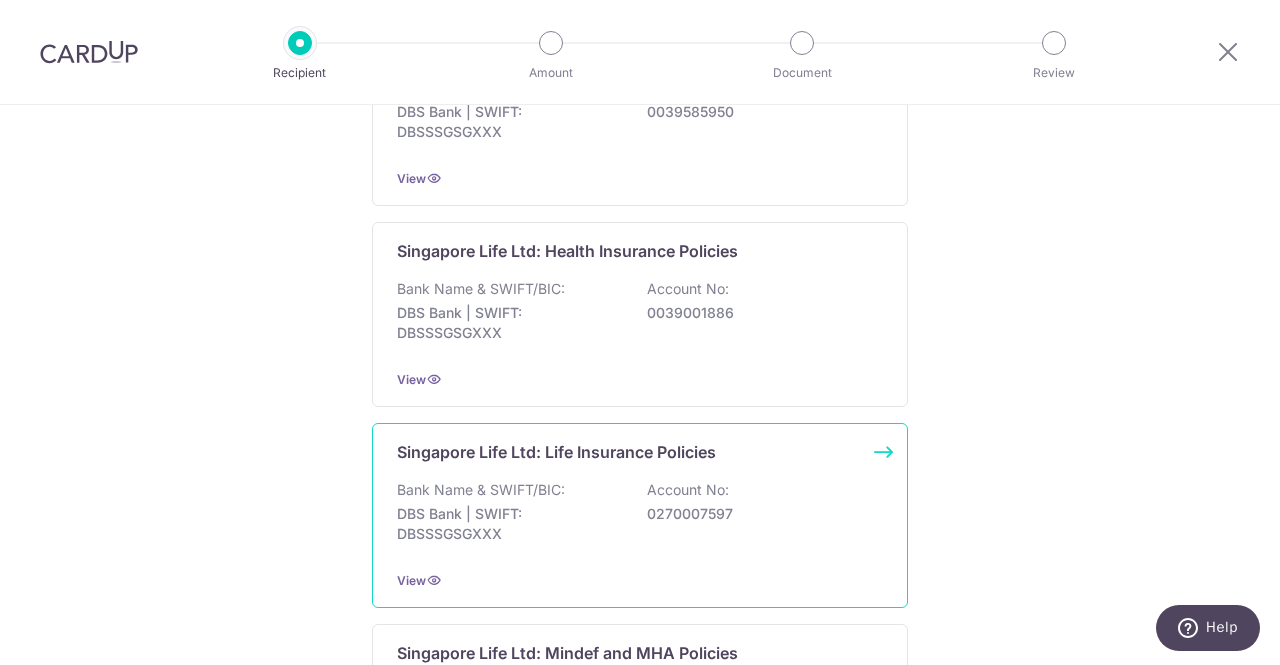 click on "Bank Name & SWIFT/BIC:
DBS Bank | SWIFT: DBSSSGSGXXX
Account No:
0270007597" at bounding box center (640, 517) 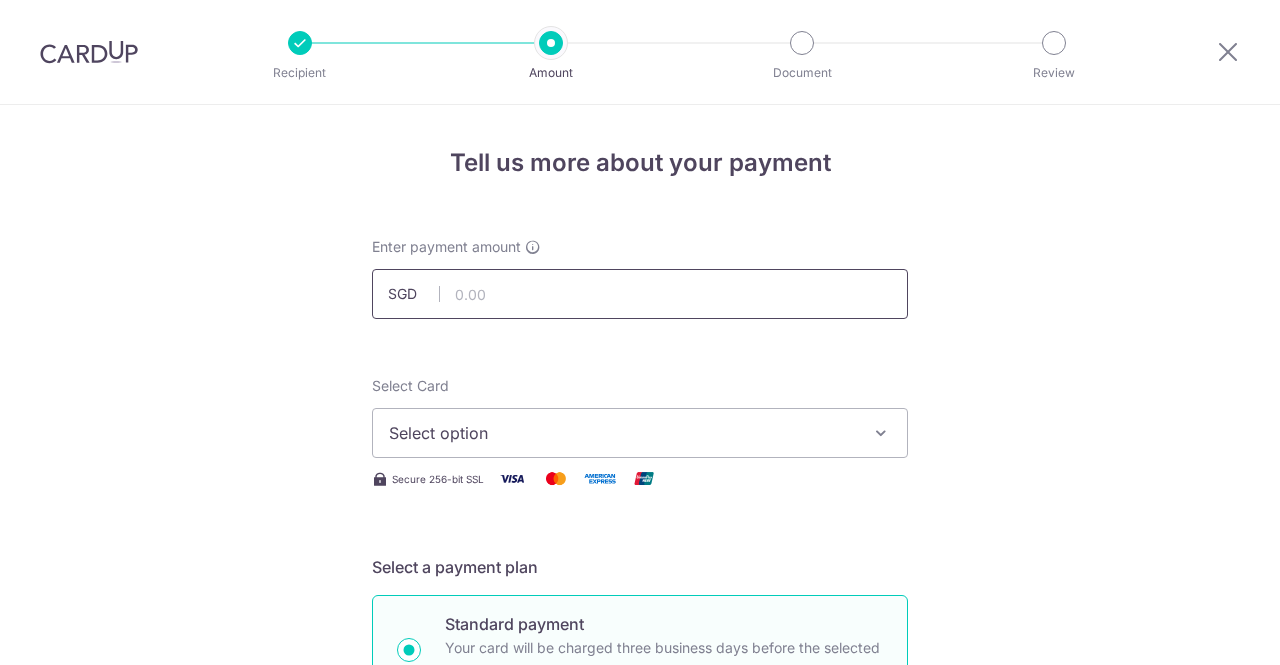 scroll, scrollTop: 0, scrollLeft: 0, axis: both 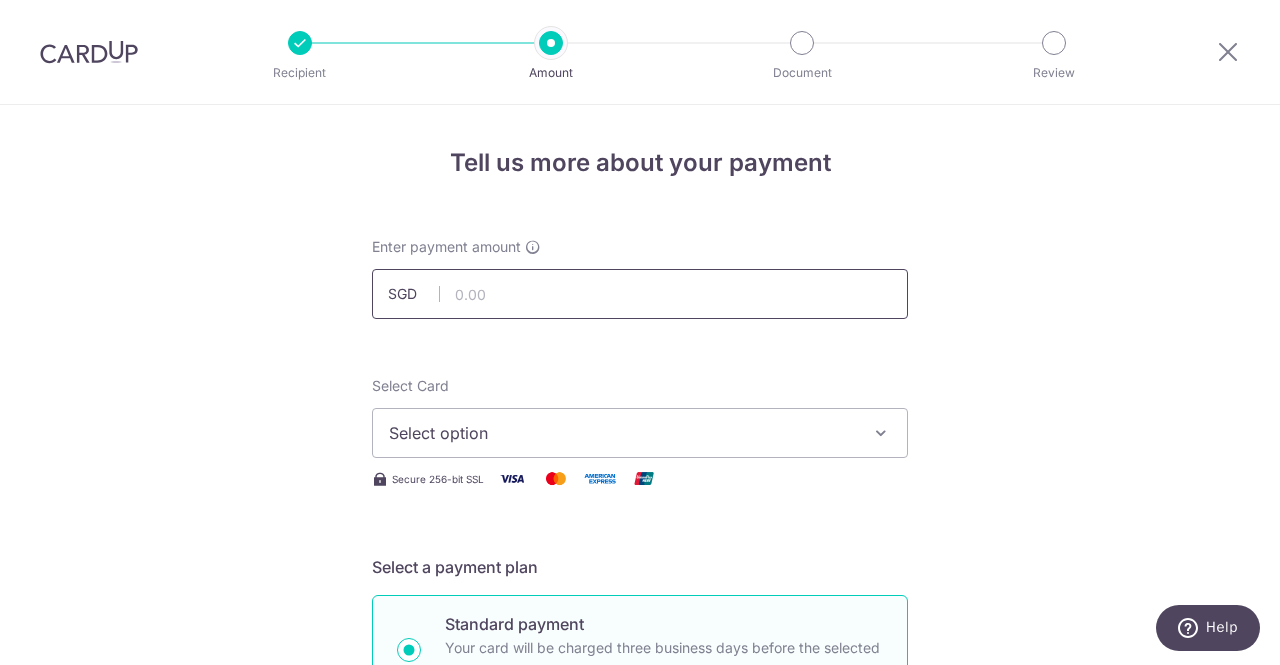click at bounding box center (640, 294) 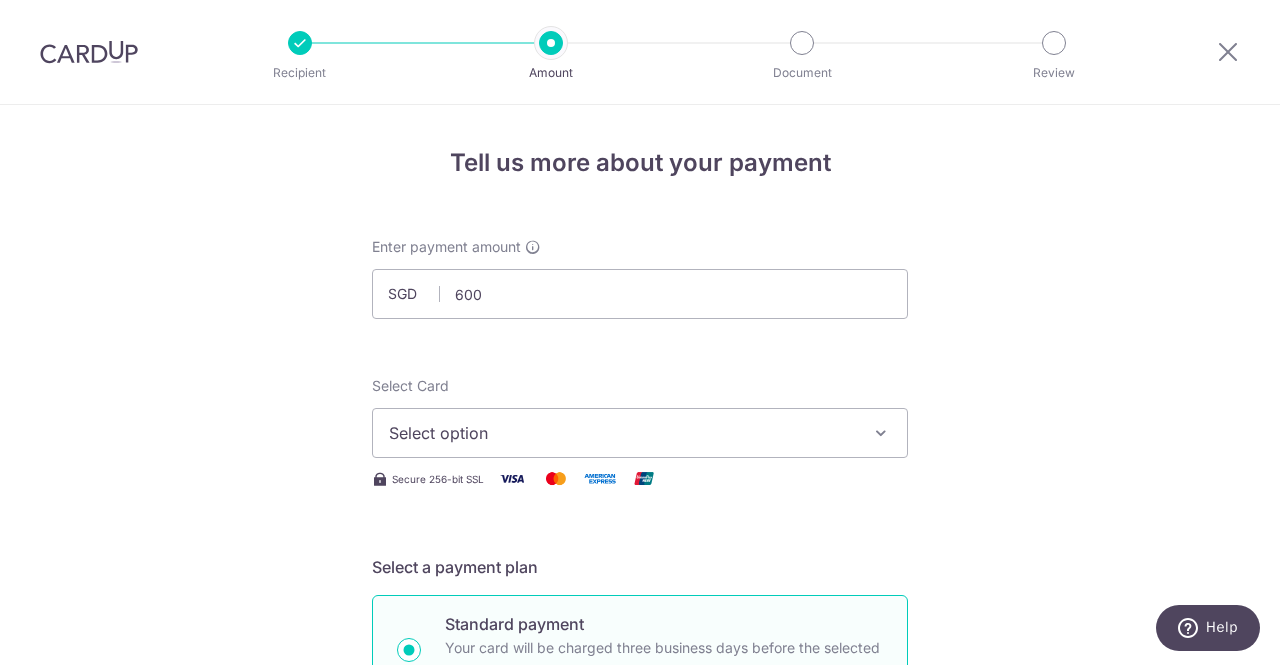 type on "600.00" 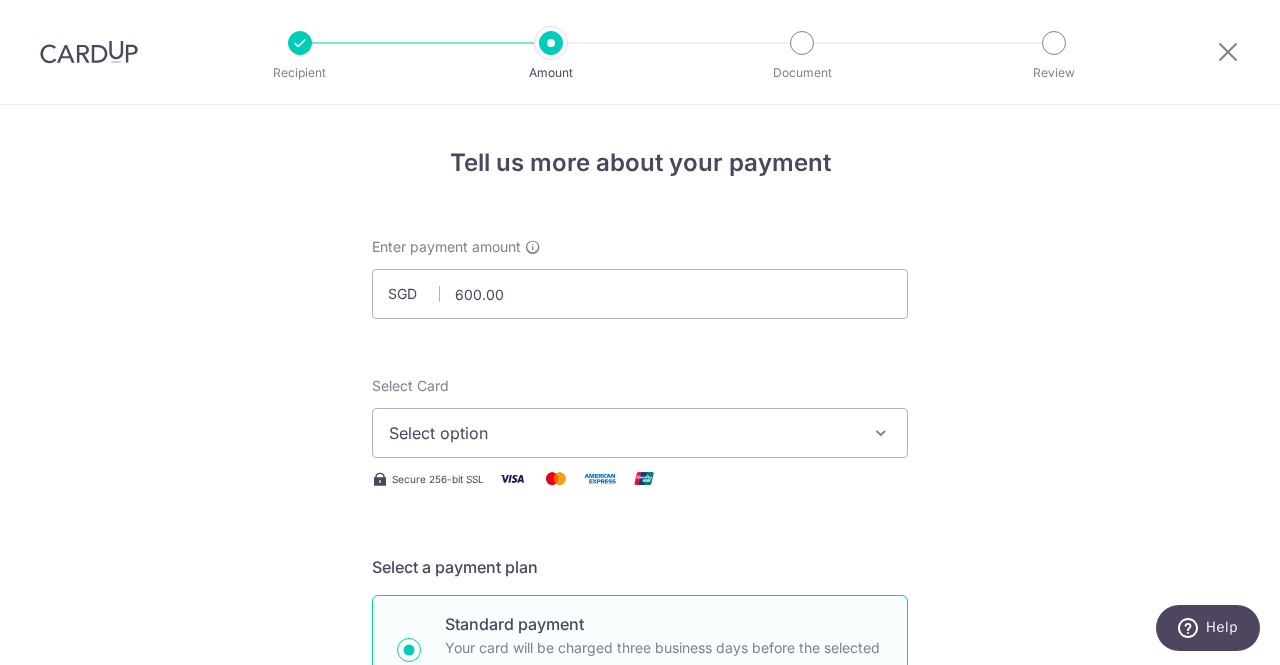 click on "Tell us more about your payment
Enter payment amount
SGD
600.00
600.00
Select Card
Select option
Add credit card
Your Cards
**** 6879
**** 1006
**** 5007
**** 6009
**** 1000
**** 8525
Secure 256-bit SSL
Text" at bounding box center (640, 1009) 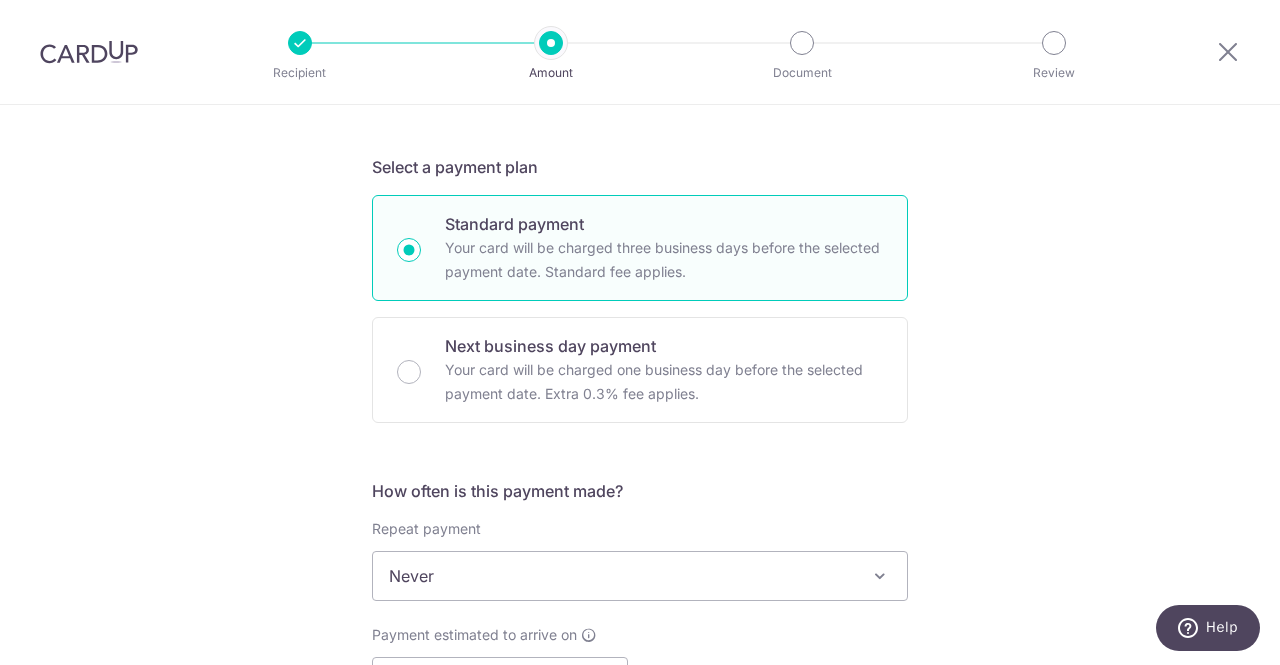 scroll, scrollTop: 200, scrollLeft: 0, axis: vertical 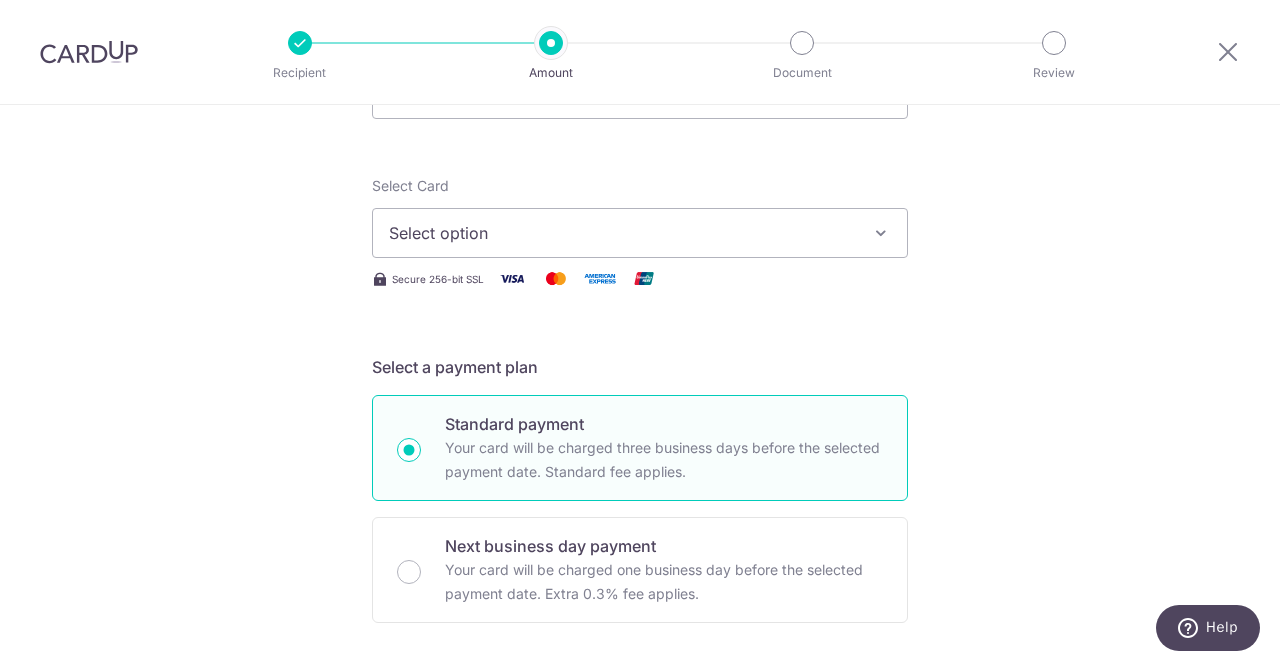 click on "Select option" at bounding box center (622, 233) 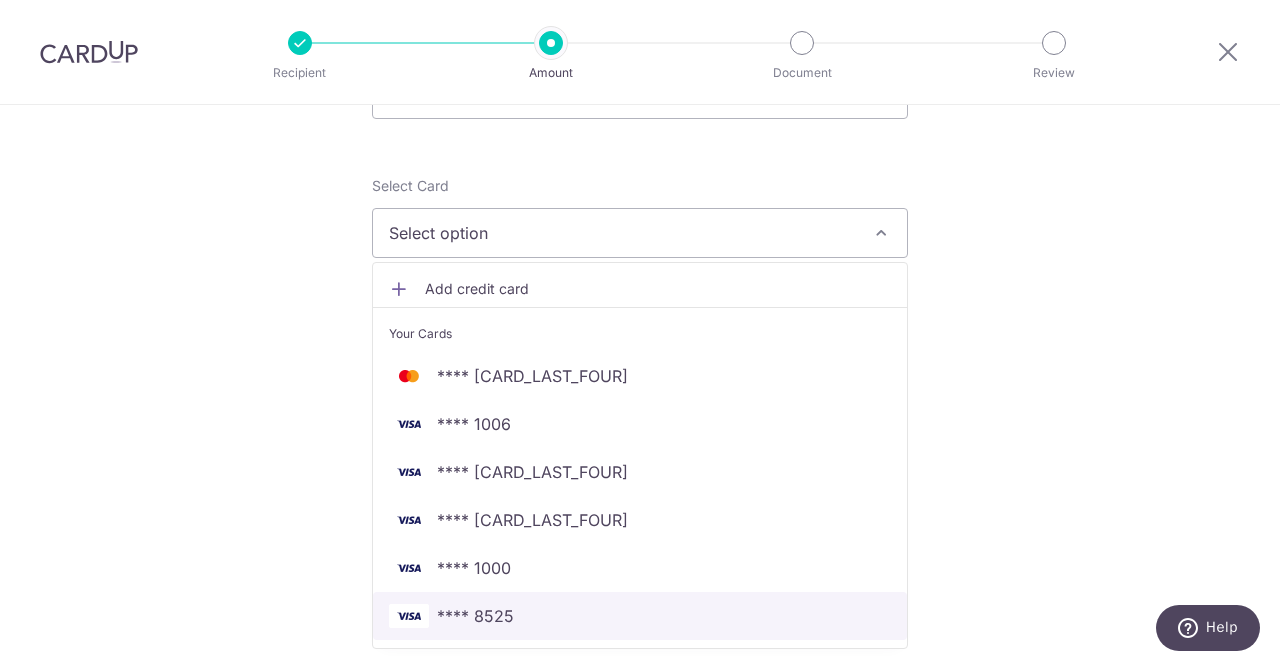 click on "**** 8525" at bounding box center (640, 616) 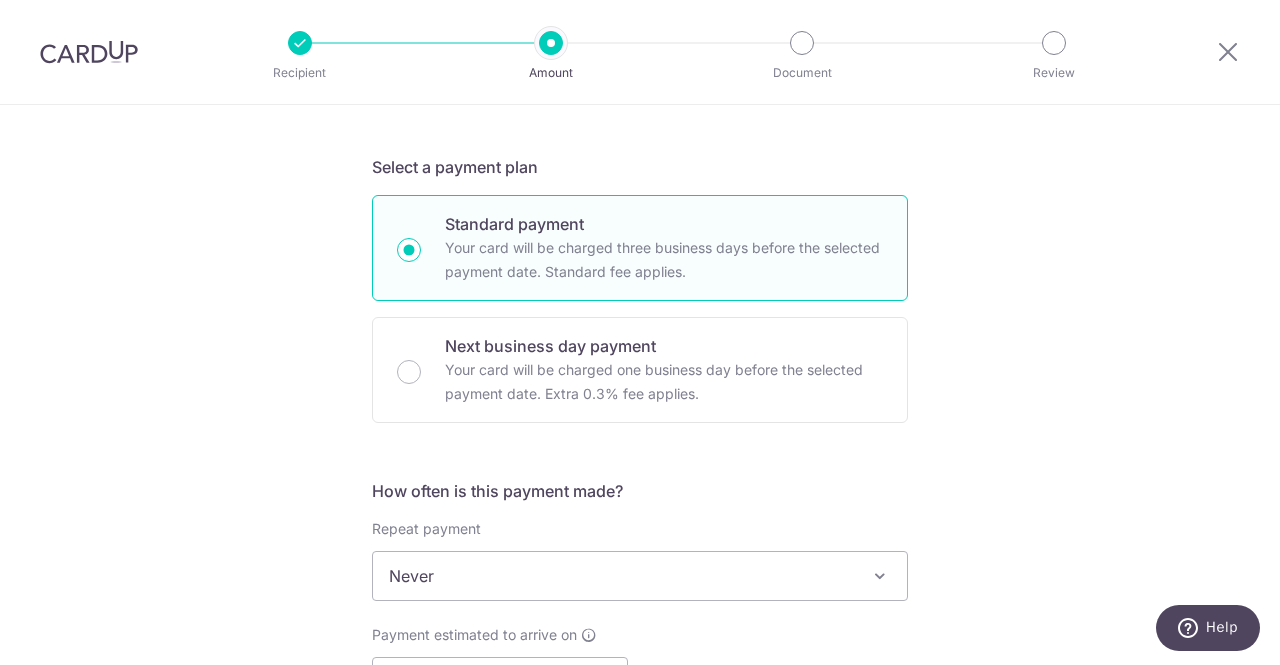 scroll, scrollTop: 600, scrollLeft: 0, axis: vertical 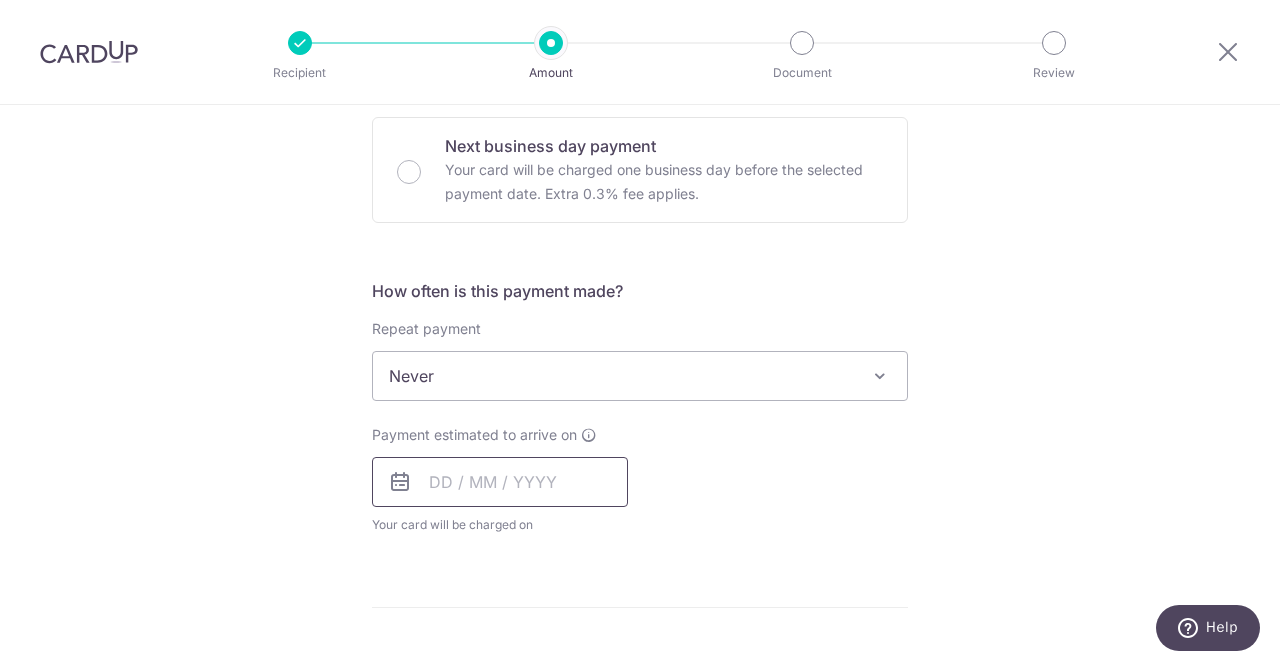 click at bounding box center (500, 482) 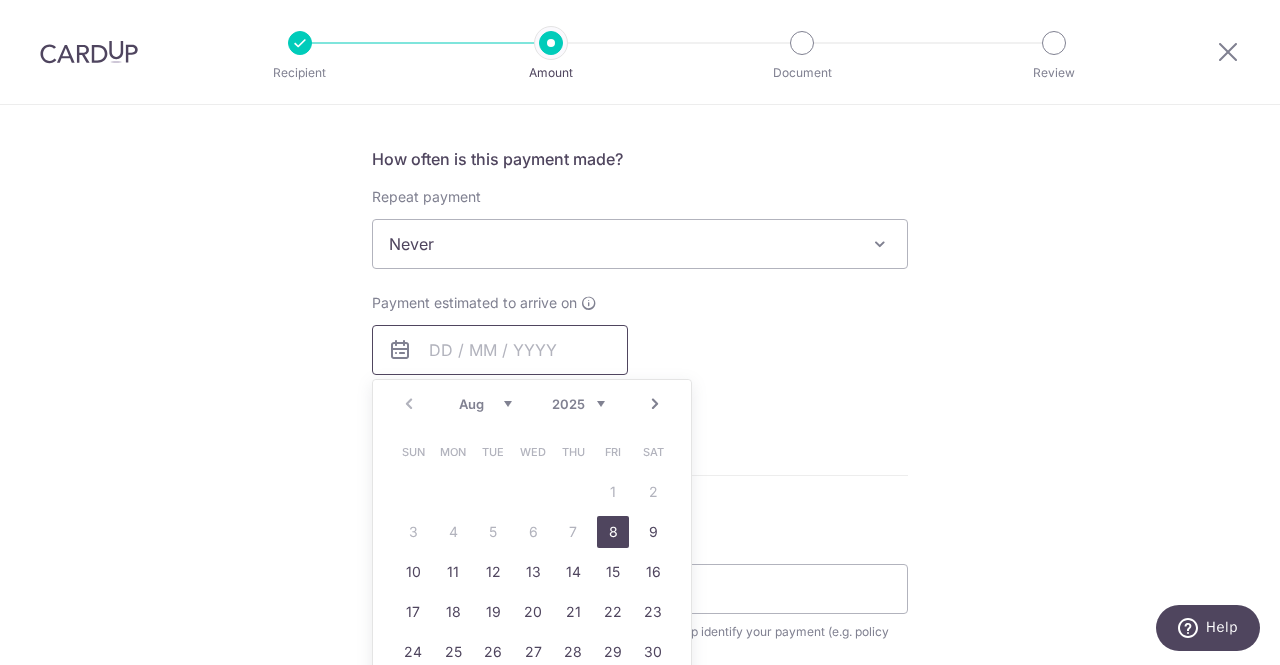 scroll, scrollTop: 800, scrollLeft: 0, axis: vertical 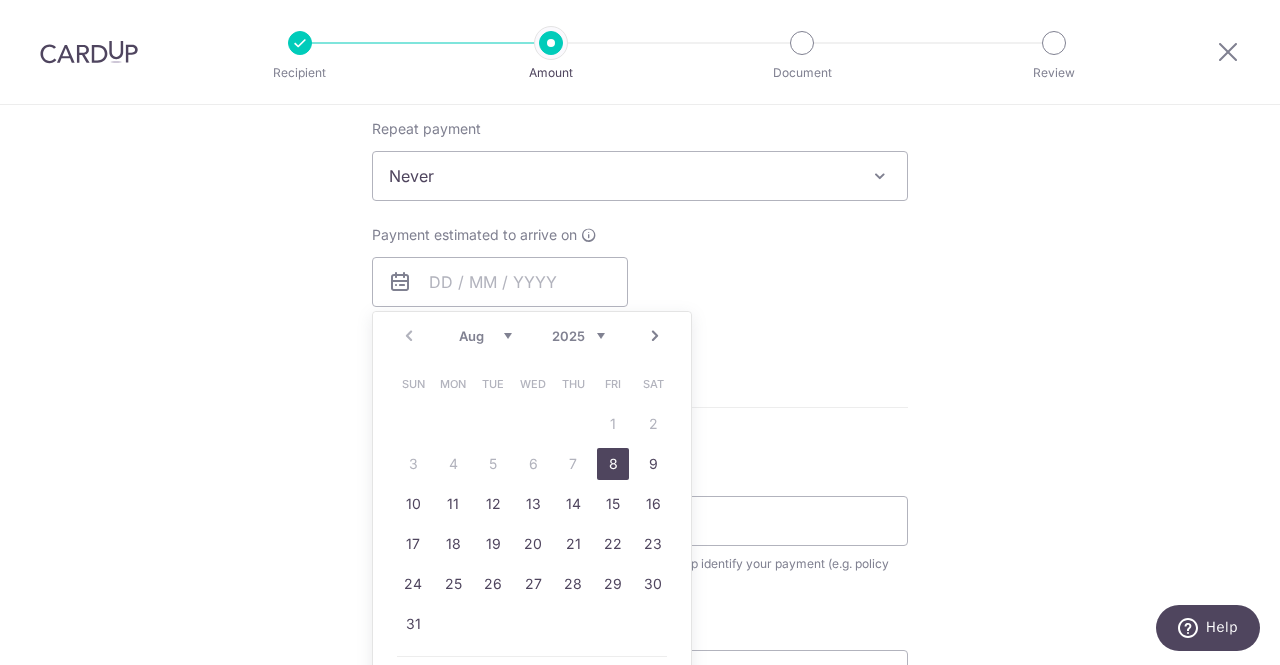 click on "8" at bounding box center [613, 464] 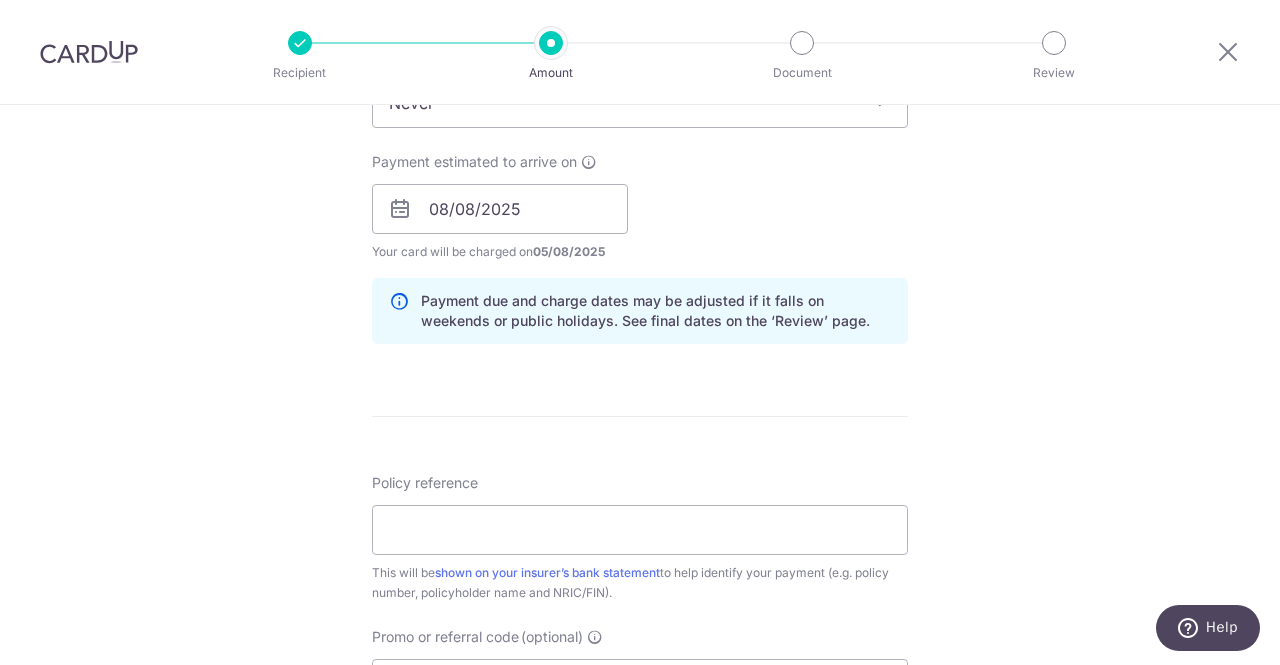 scroll, scrollTop: 900, scrollLeft: 0, axis: vertical 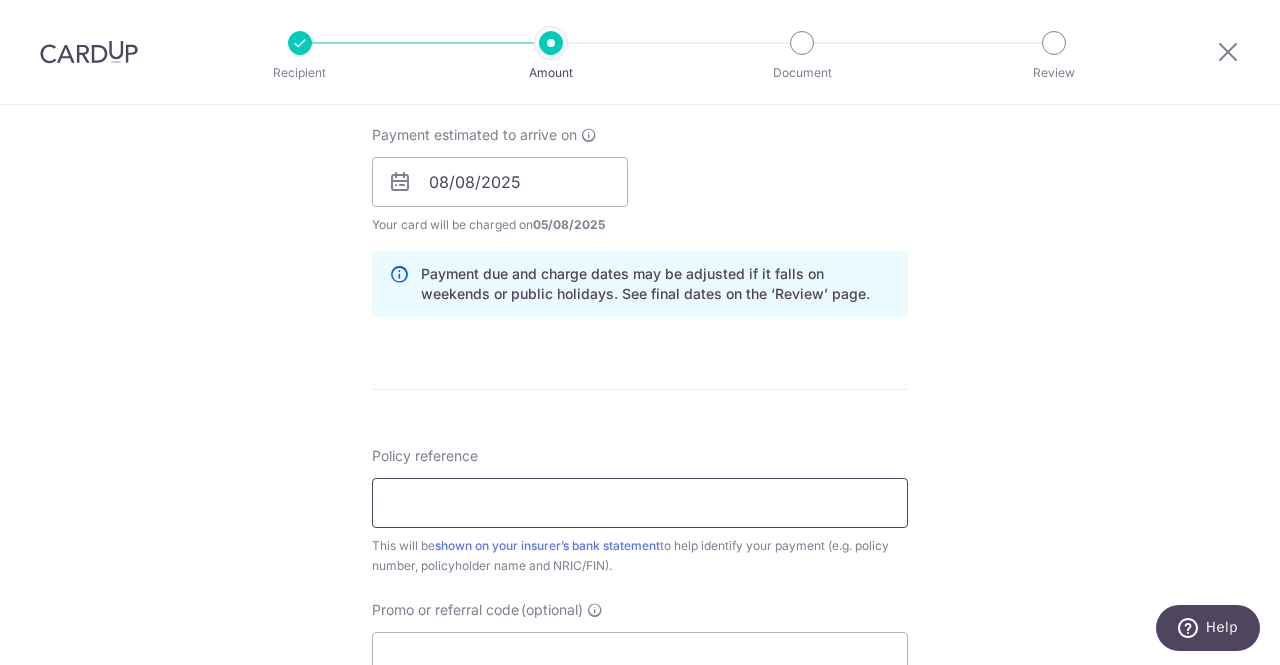 click on "Policy reference" at bounding box center [640, 503] 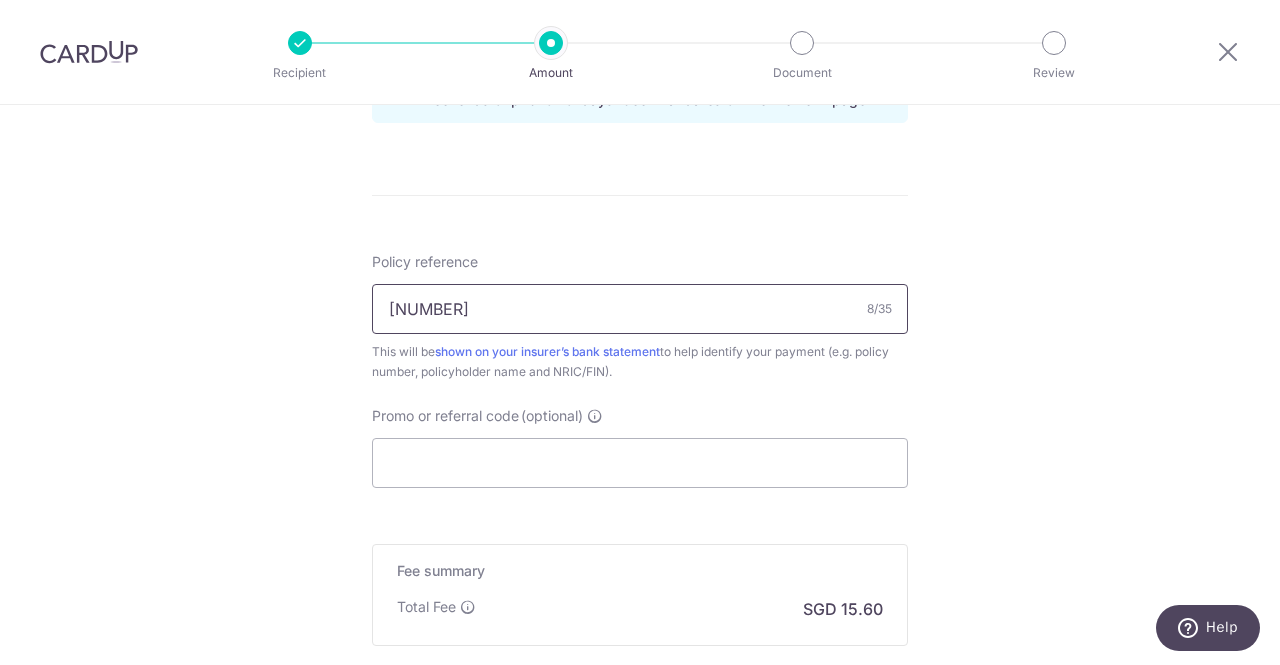 scroll, scrollTop: 1100, scrollLeft: 0, axis: vertical 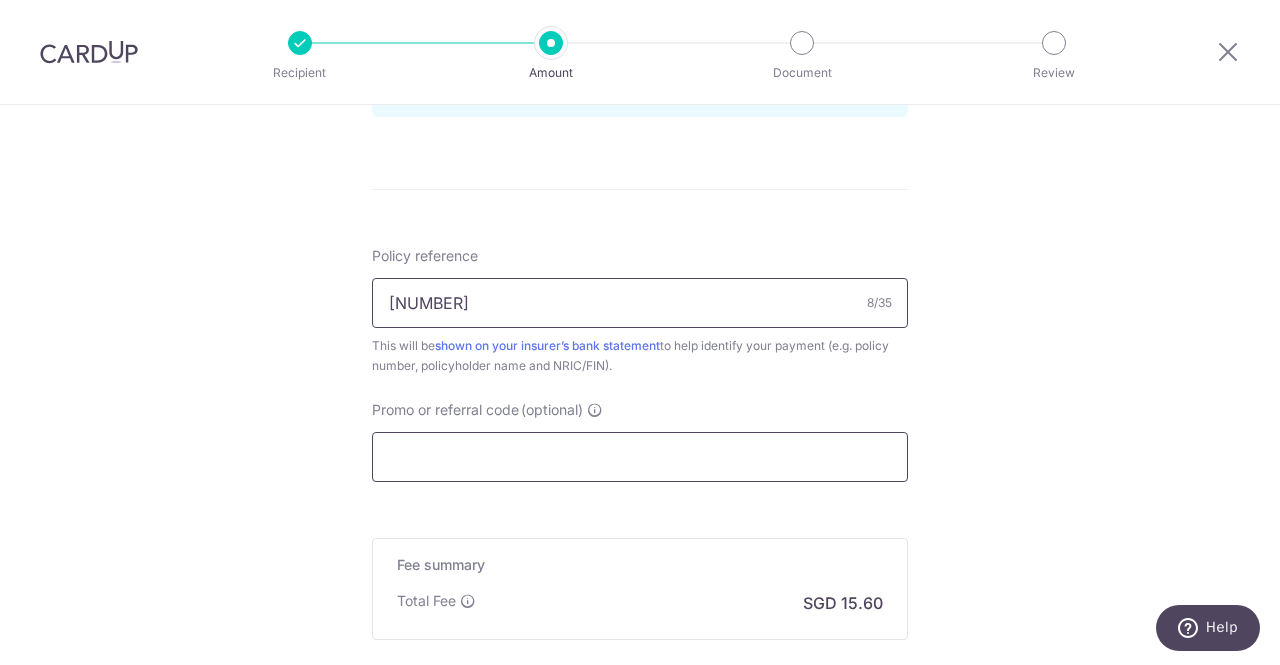 type on "06127364" 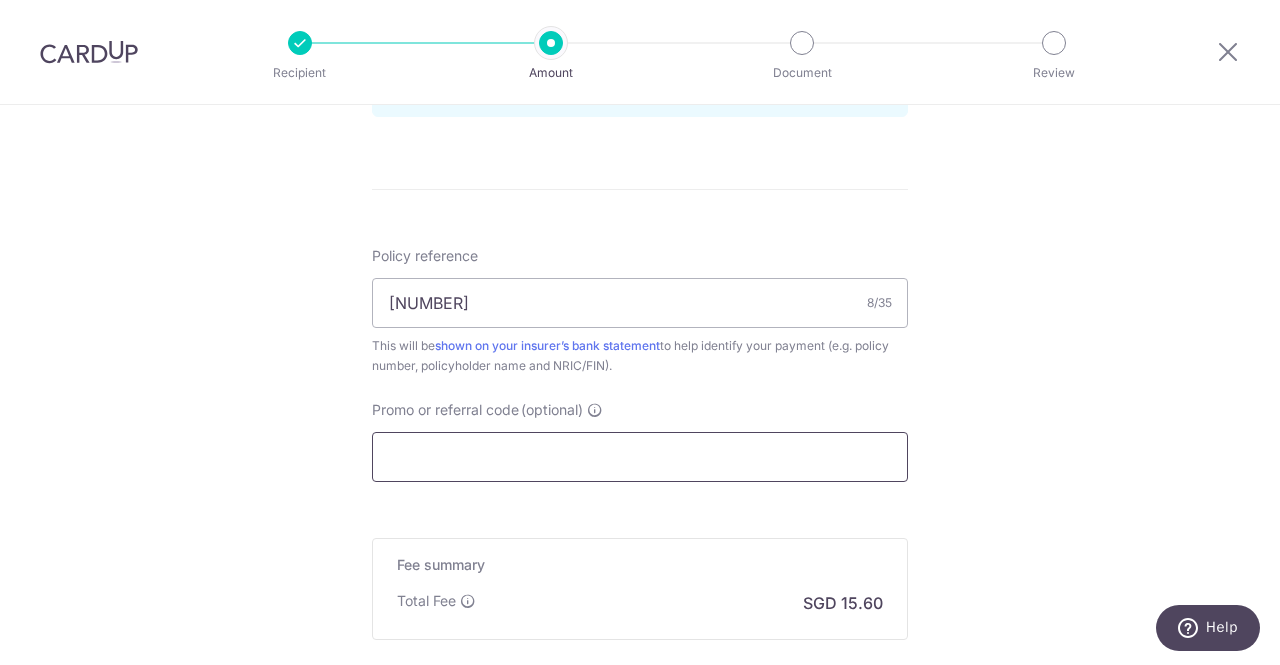 click on "Promo or referral code
(optional)" at bounding box center (640, 457) 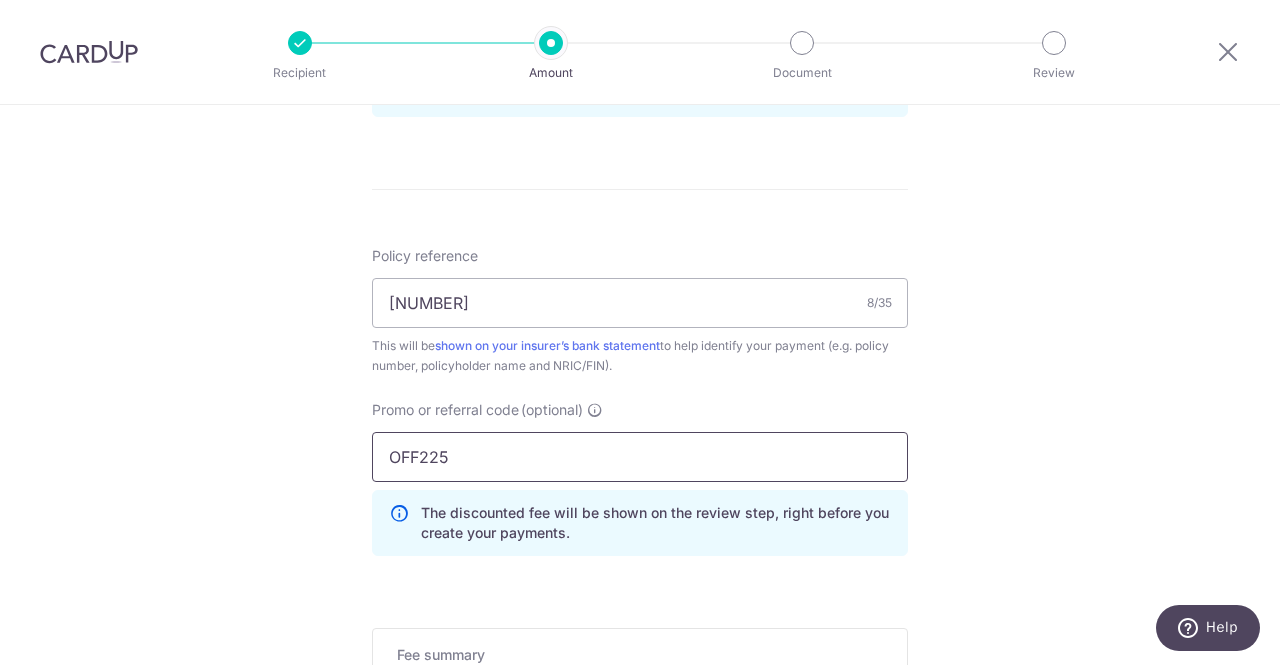 type on "OFF225" 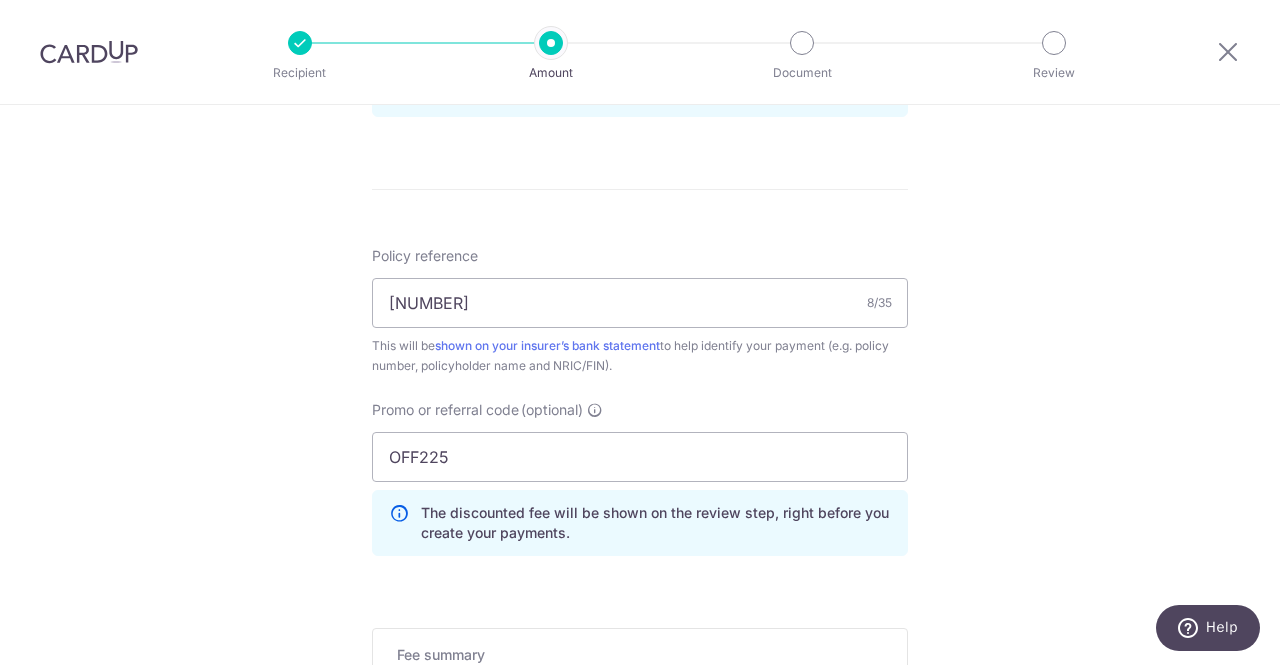 click on "Tell us more about your payment
Enter payment amount
SGD
600.00
600.00
Select Card
**** 8525
Add credit card
Your Cards
**** 6879
**** 1006
**** 5007
**** 6009
**** 1000
**** 8525
Secure 256-bit SSL
Text" at bounding box center (640, -5) 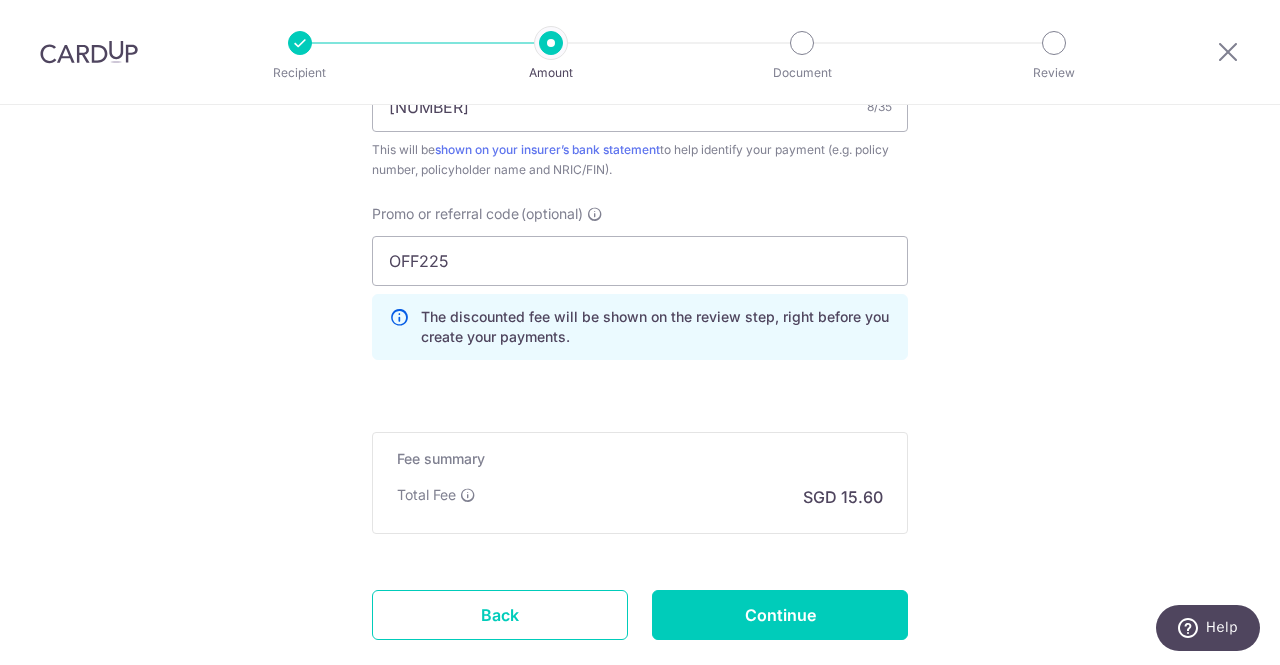 scroll, scrollTop: 1415, scrollLeft: 0, axis: vertical 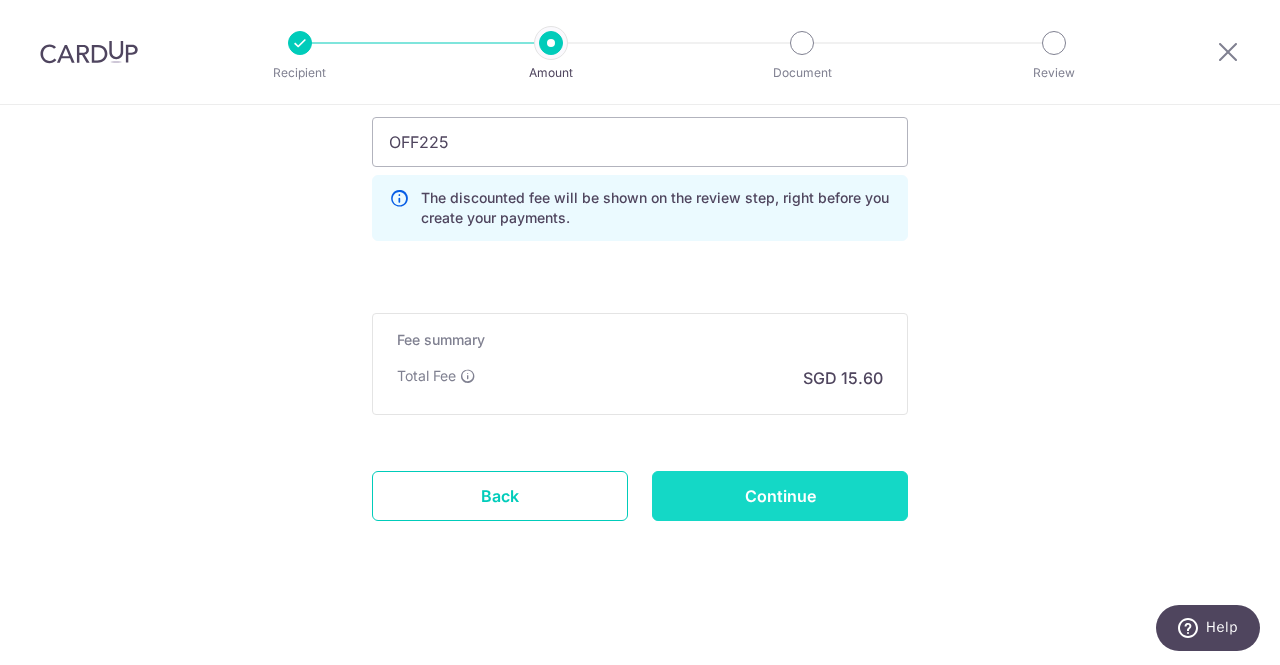 click on "Continue" at bounding box center [780, 496] 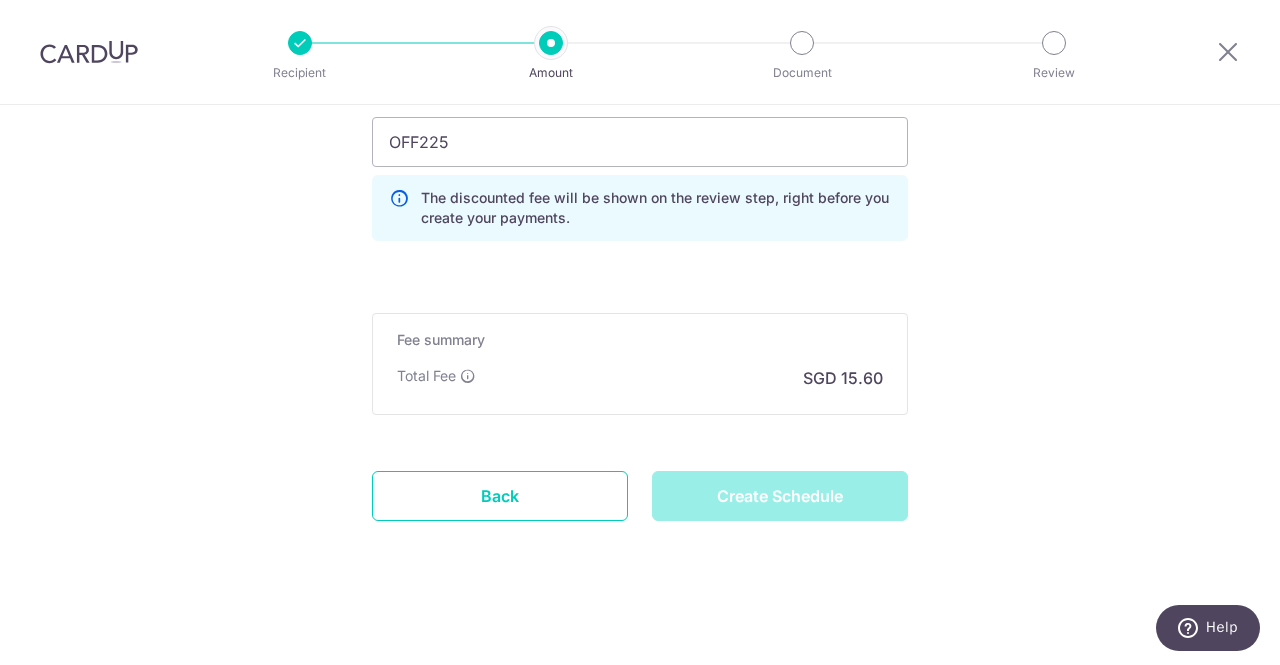 type on "Create Schedule" 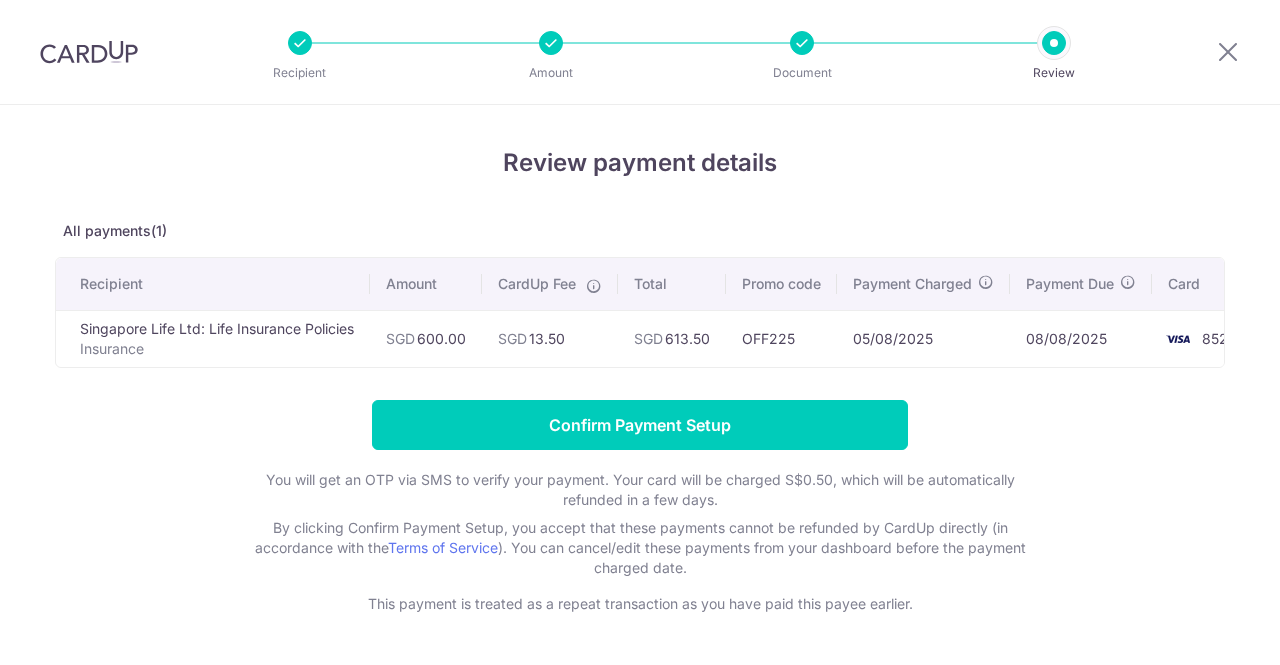 scroll, scrollTop: 0, scrollLeft: 0, axis: both 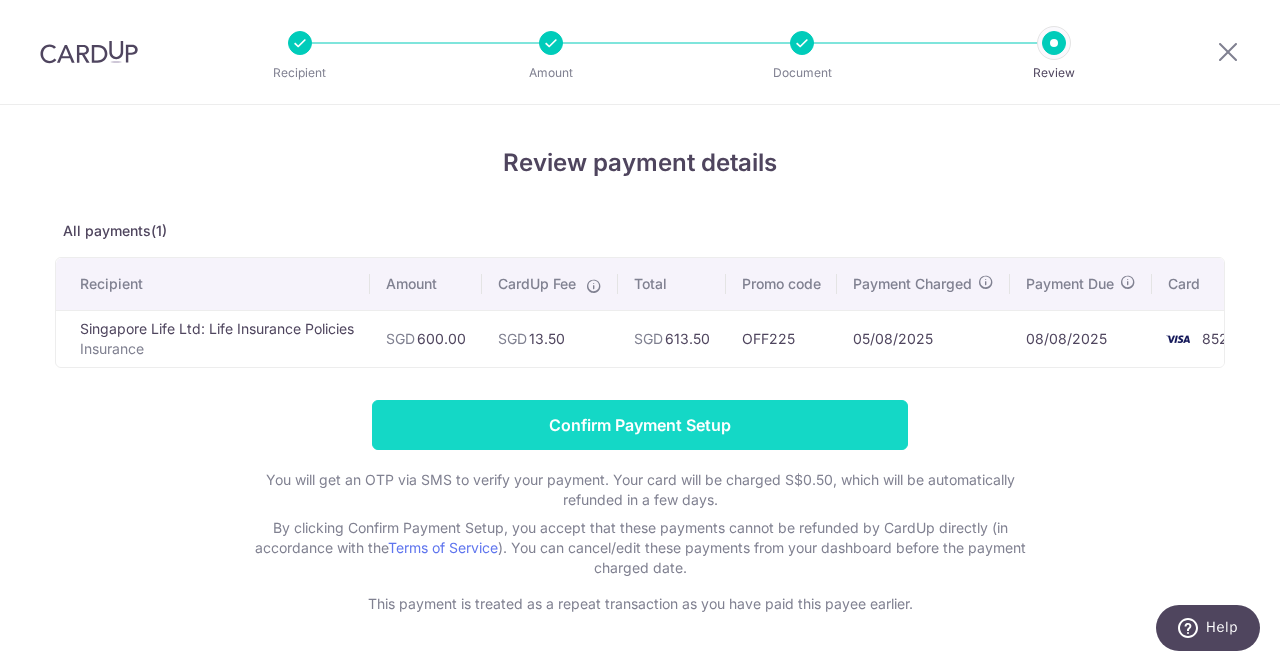 click on "Confirm Payment Setup" at bounding box center [640, 425] 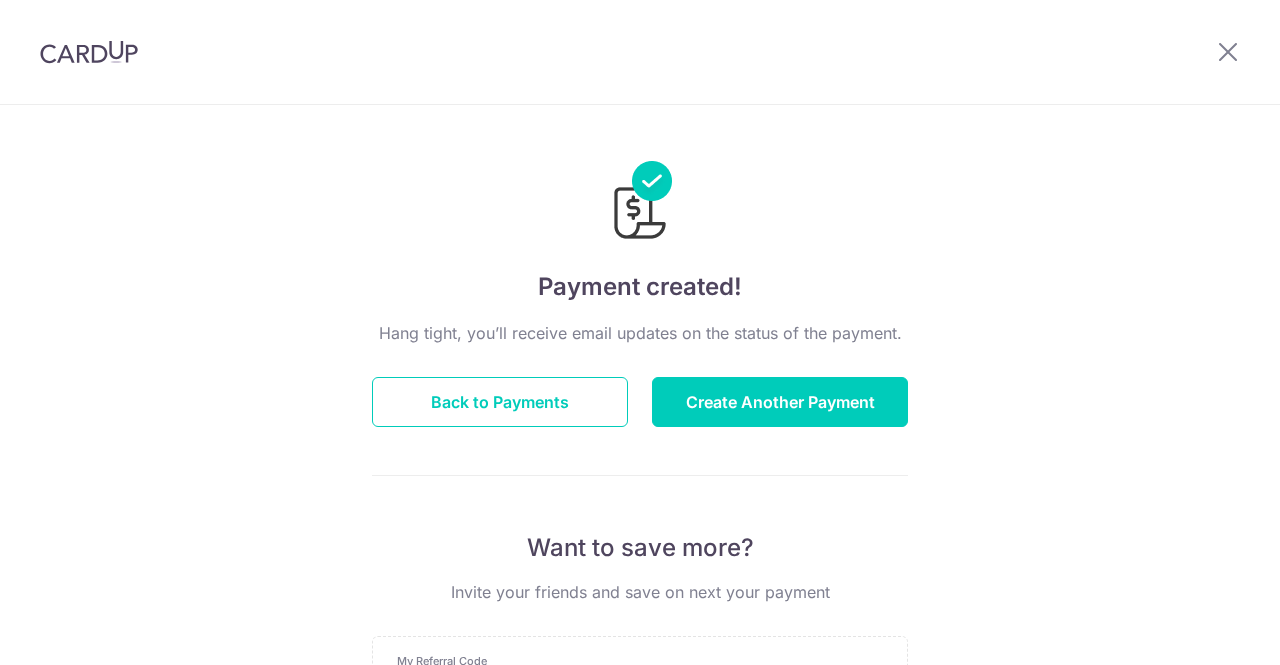 scroll, scrollTop: 0, scrollLeft: 0, axis: both 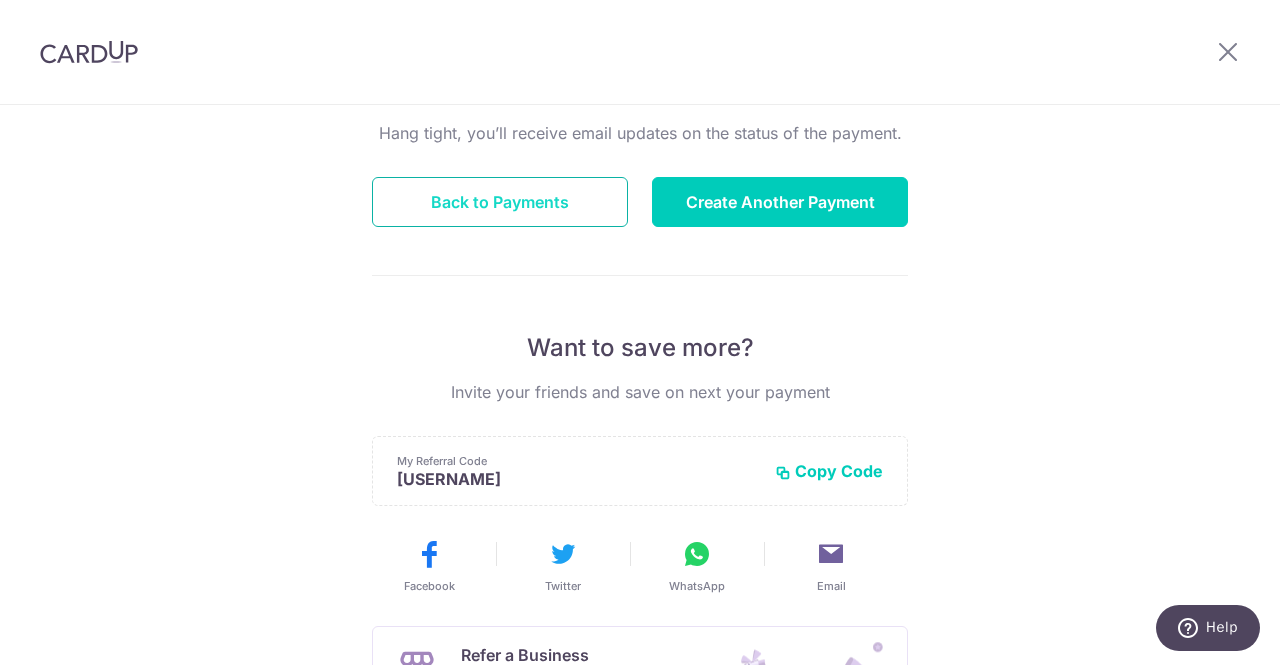 click on "Back to Payments" at bounding box center [500, 202] 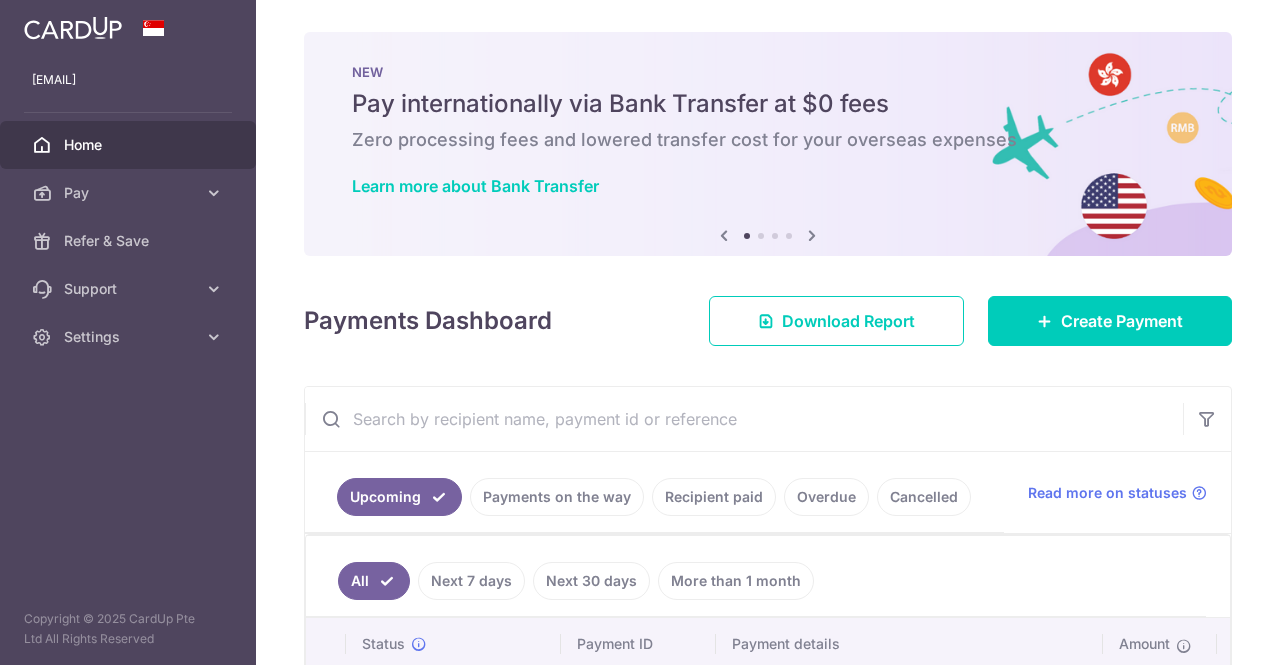 scroll, scrollTop: 0, scrollLeft: 0, axis: both 